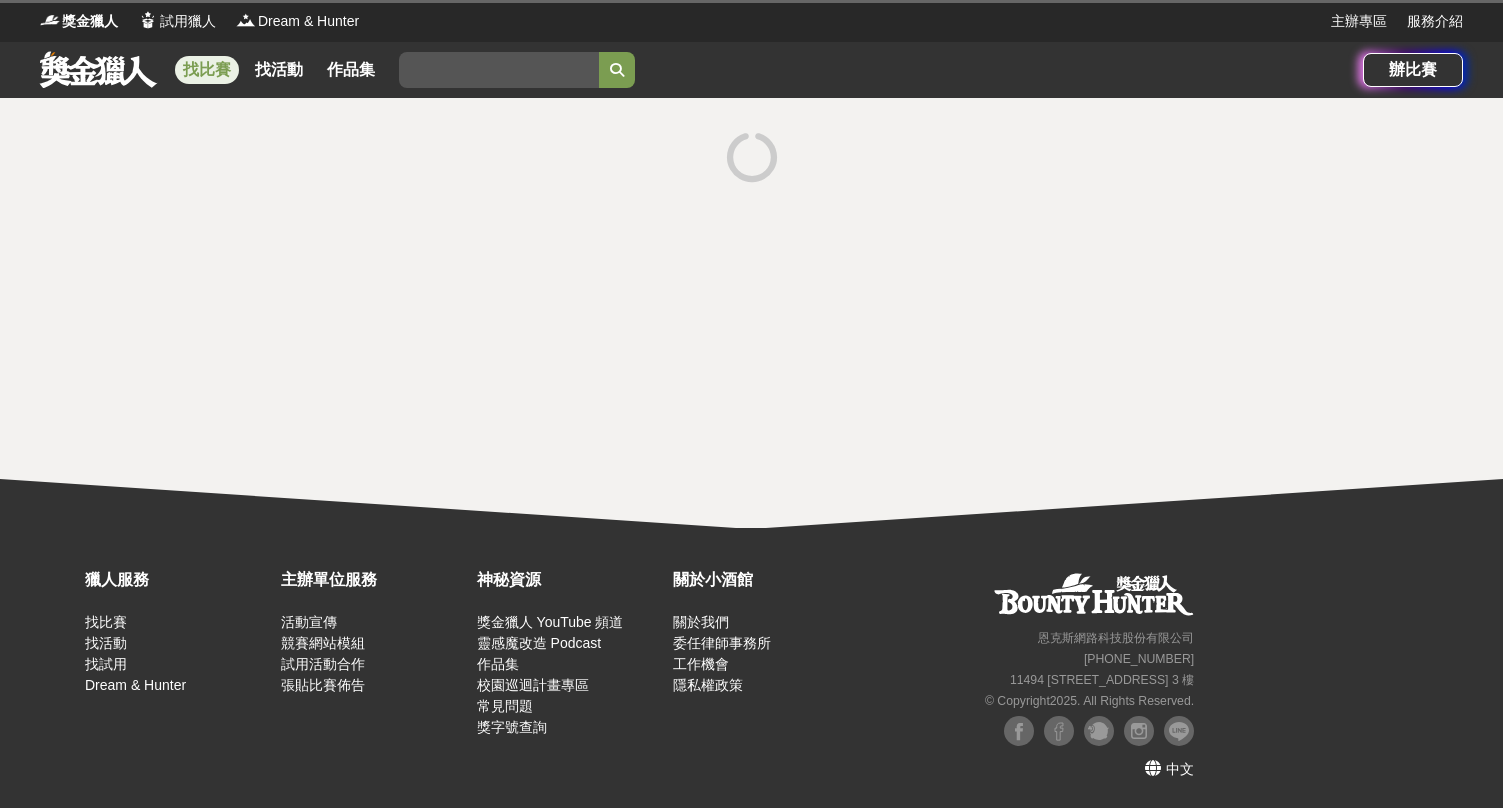 scroll, scrollTop: 0, scrollLeft: 0, axis: both 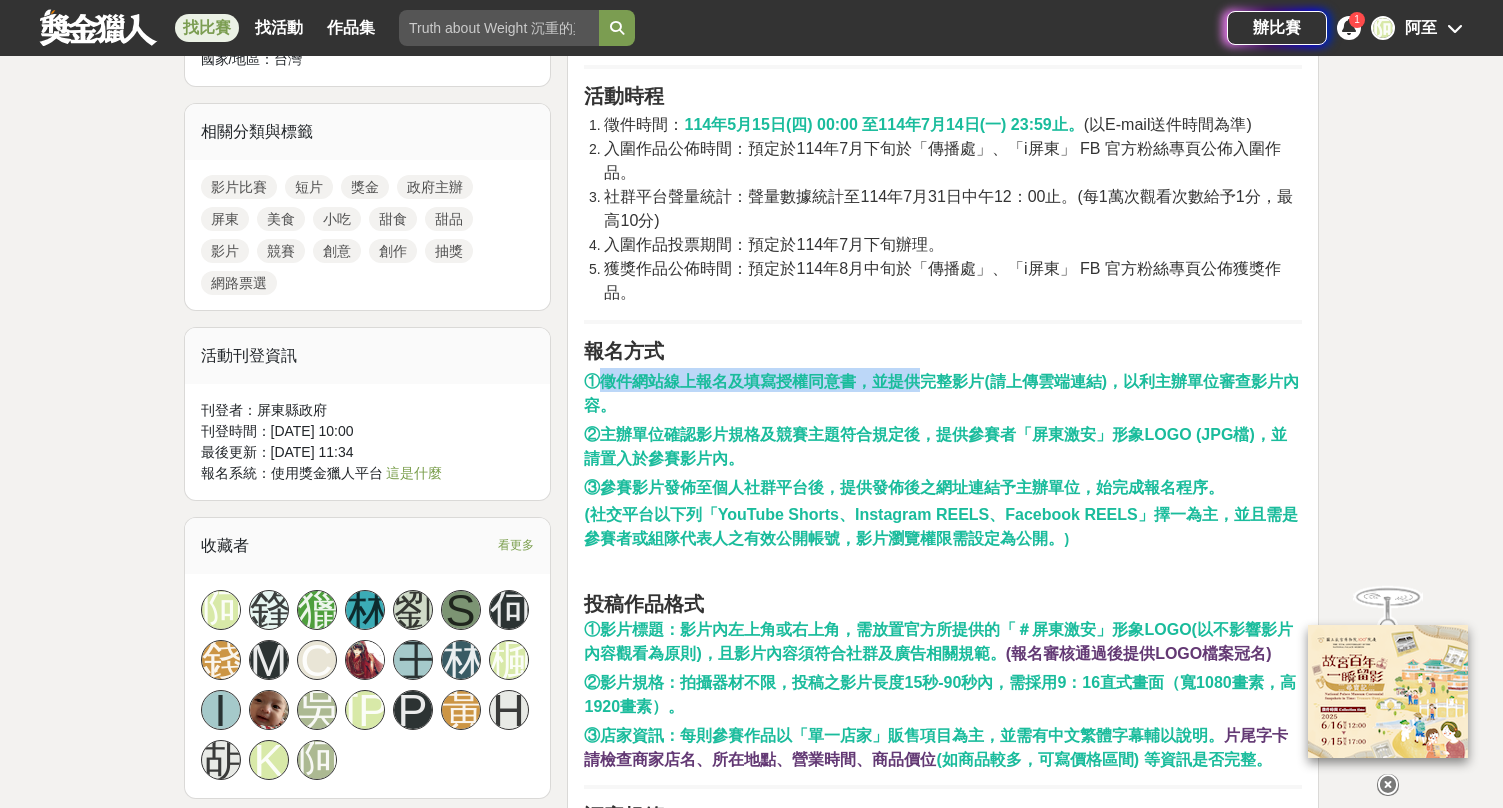 drag, startPoint x: 608, startPoint y: 375, endPoint x: 925, endPoint y: 375, distance: 317 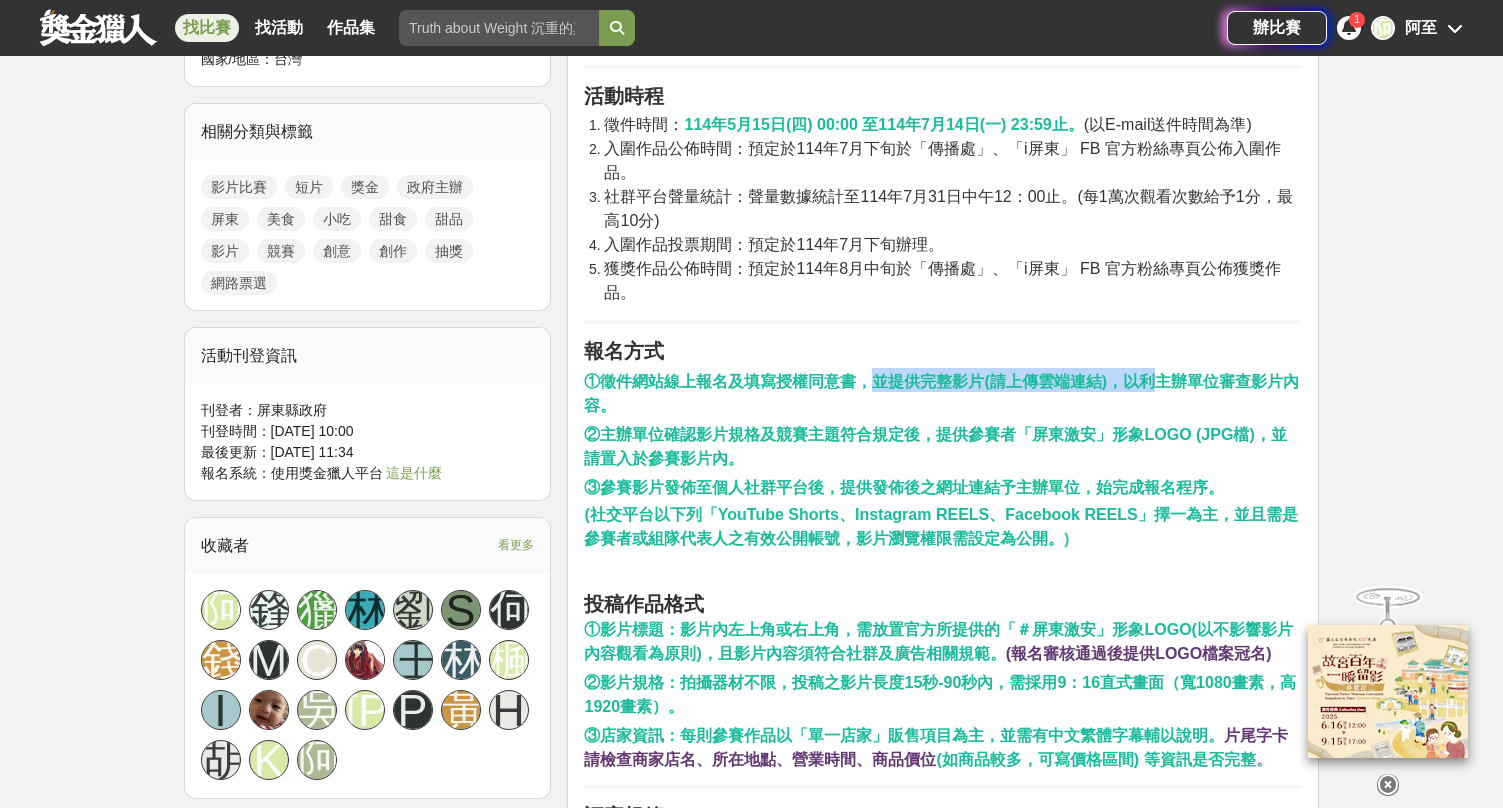 drag, startPoint x: 884, startPoint y: 379, endPoint x: 1161, endPoint y: 385, distance: 277.06497 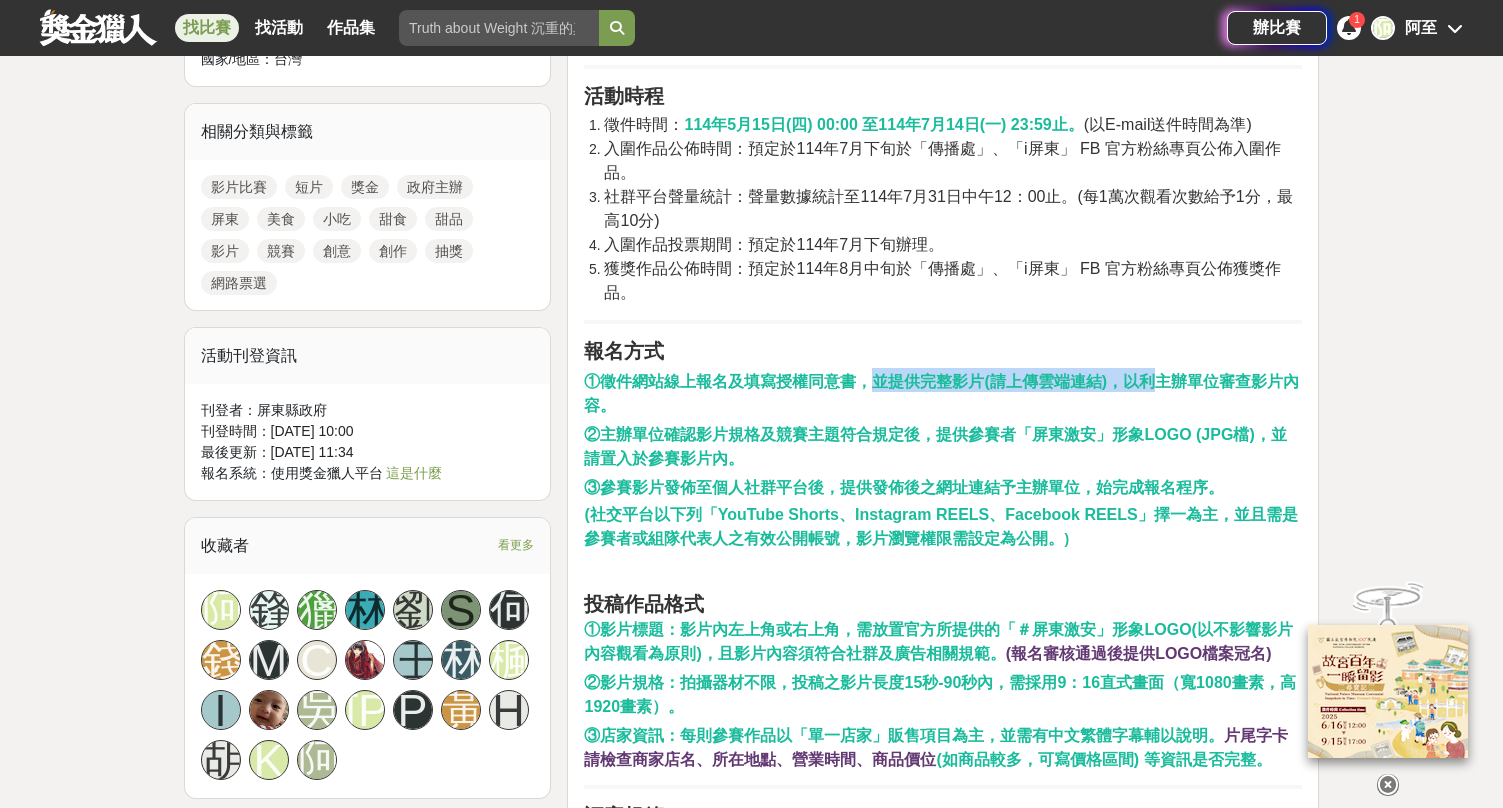 click on "①徵件網站線上報名及填寫授權同意書，並提供完整影片(請上傳雲端連結)，以利主辦單位審查影片內容。" at bounding box center [941, 393] 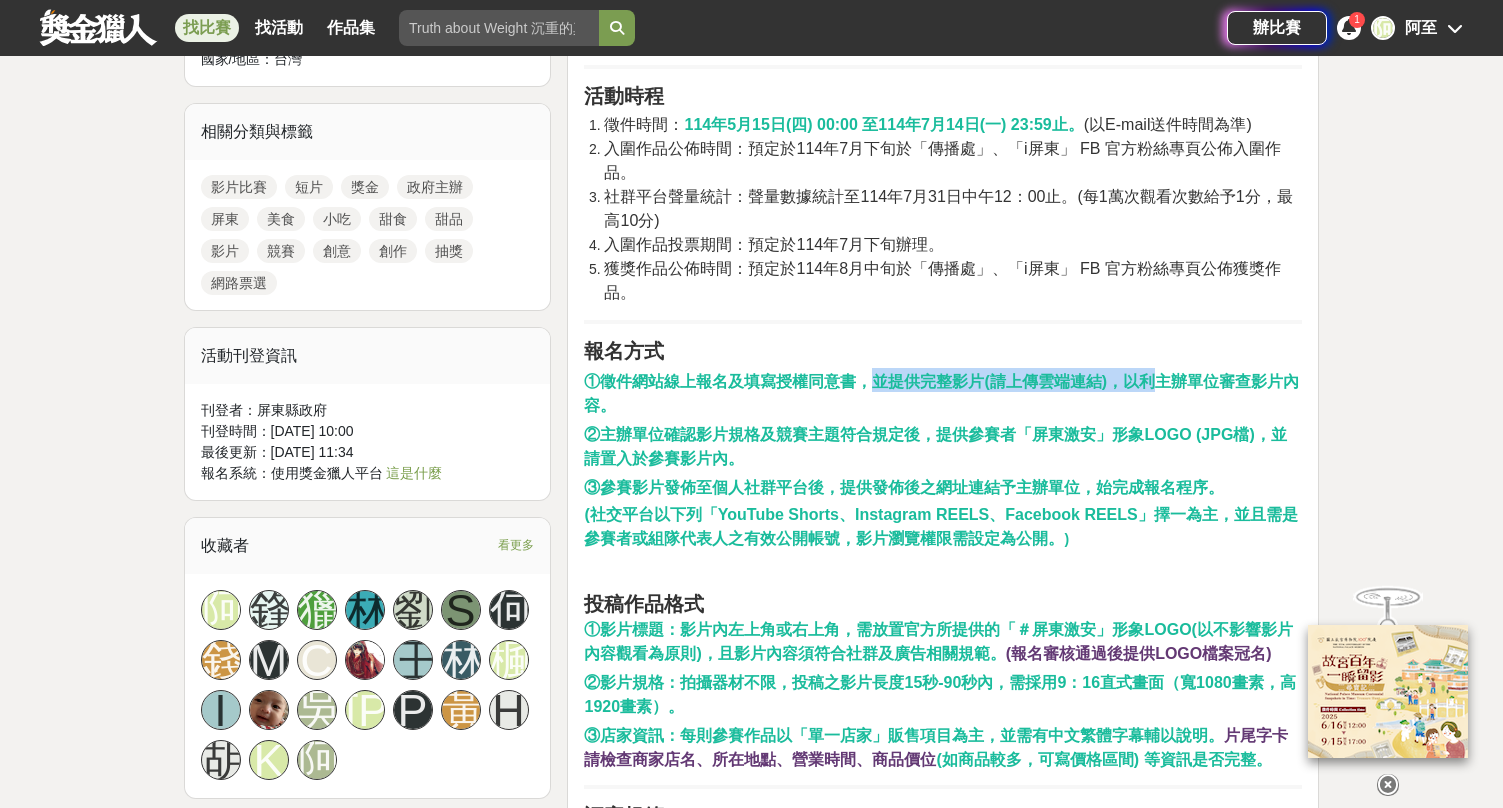 click on "①徵件網站線上報名及填寫授權同意書，並提供完整影片(請上傳雲端連結)，以利主辦單位審查影片內容。" at bounding box center (941, 393) 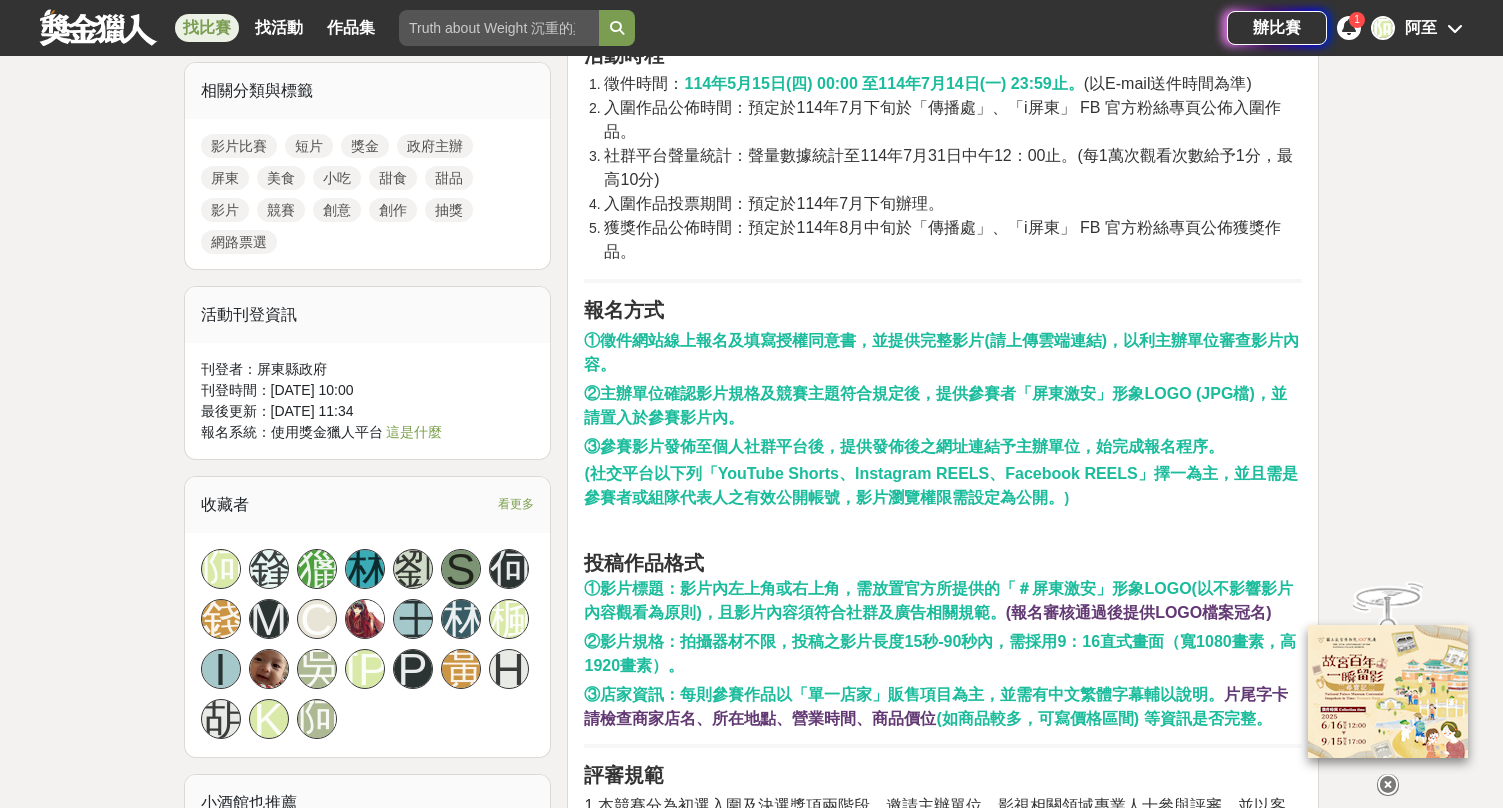 scroll, scrollTop: 1340, scrollLeft: 0, axis: vertical 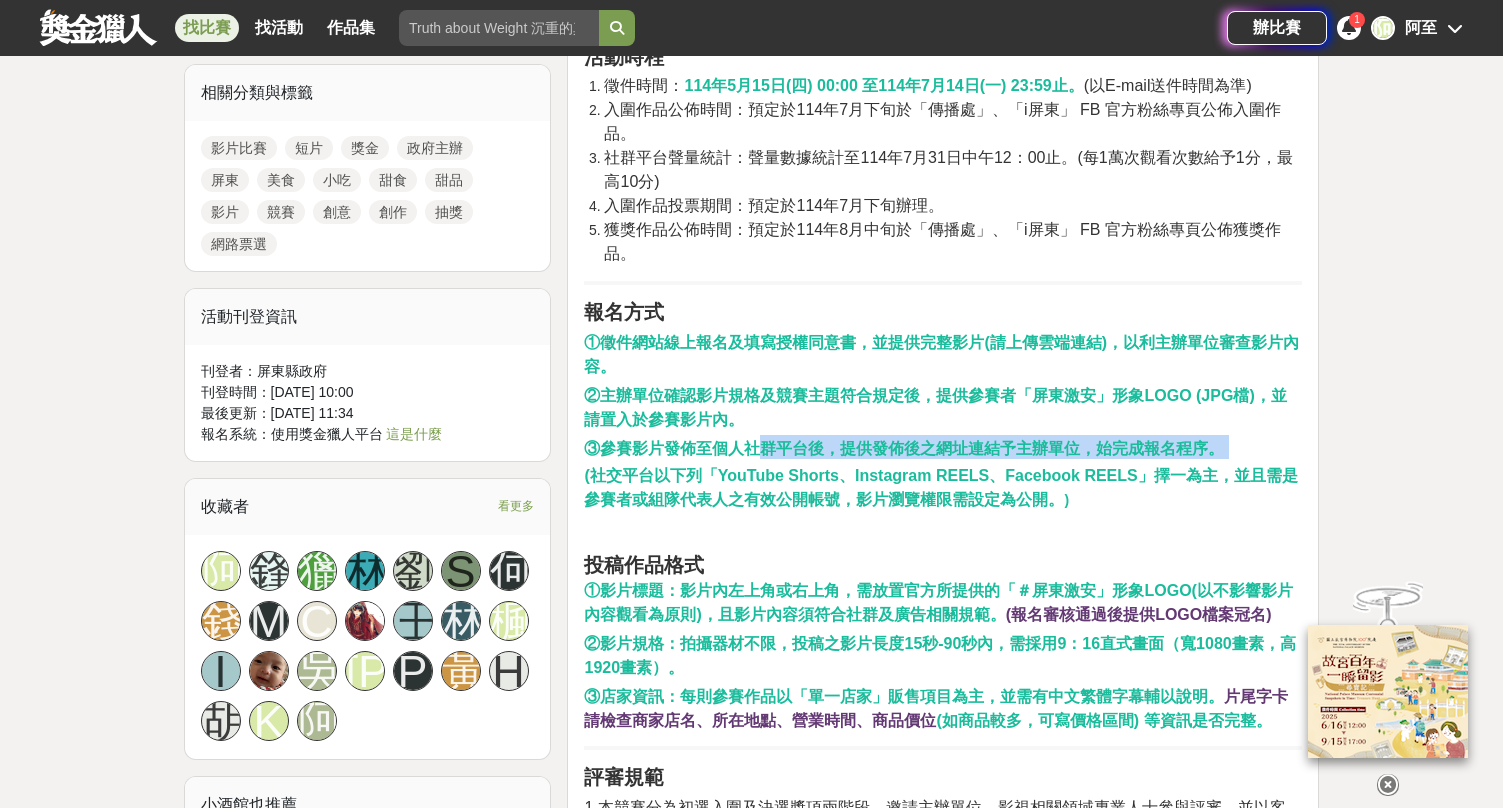 drag, startPoint x: 634, startPoint y: 460, endPoint x: 760, endPoint y: 445, distance: 126.88972 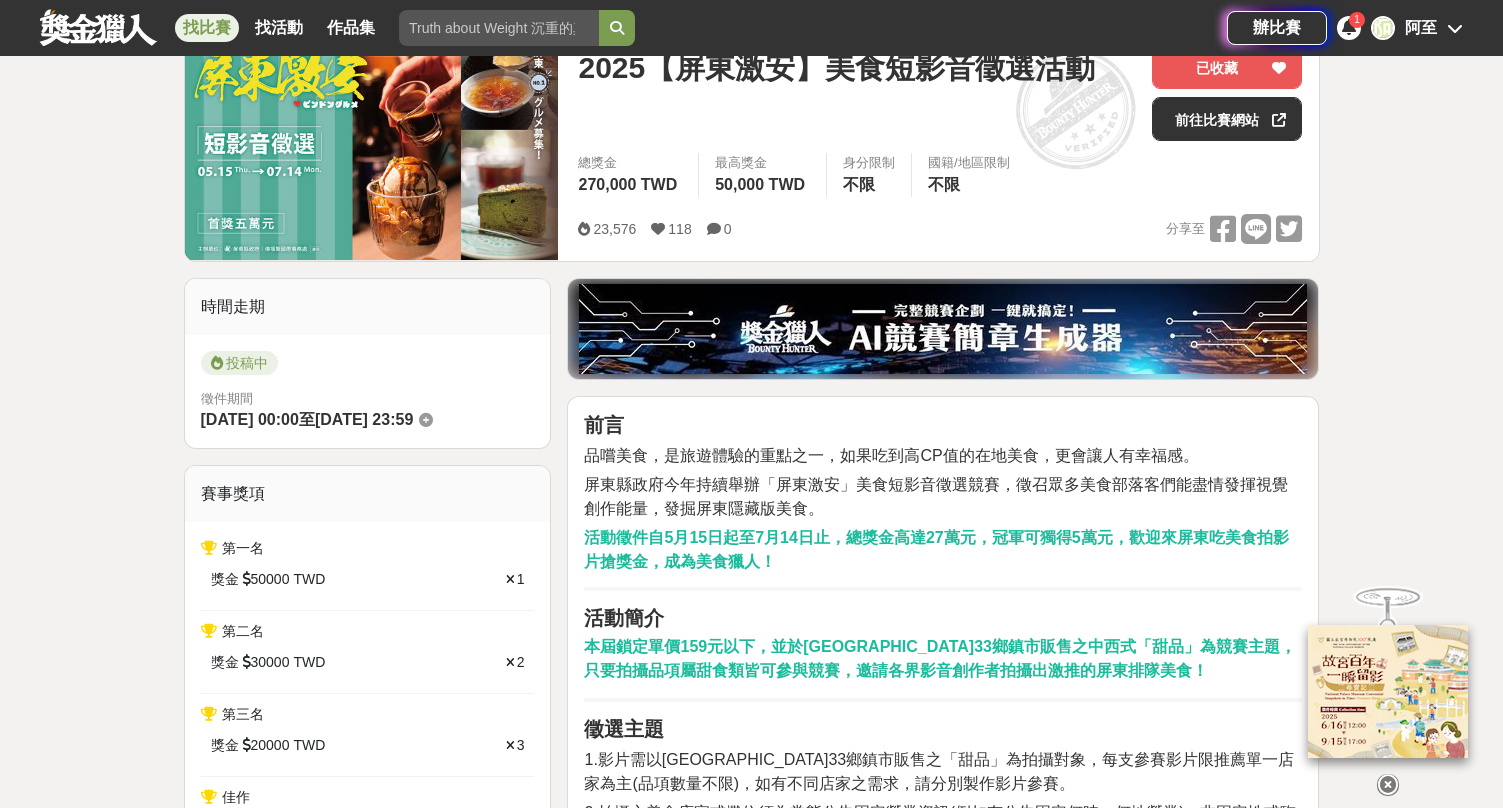 scroll, scrollTop: 276, scrollLeft: 0, axis: vertical 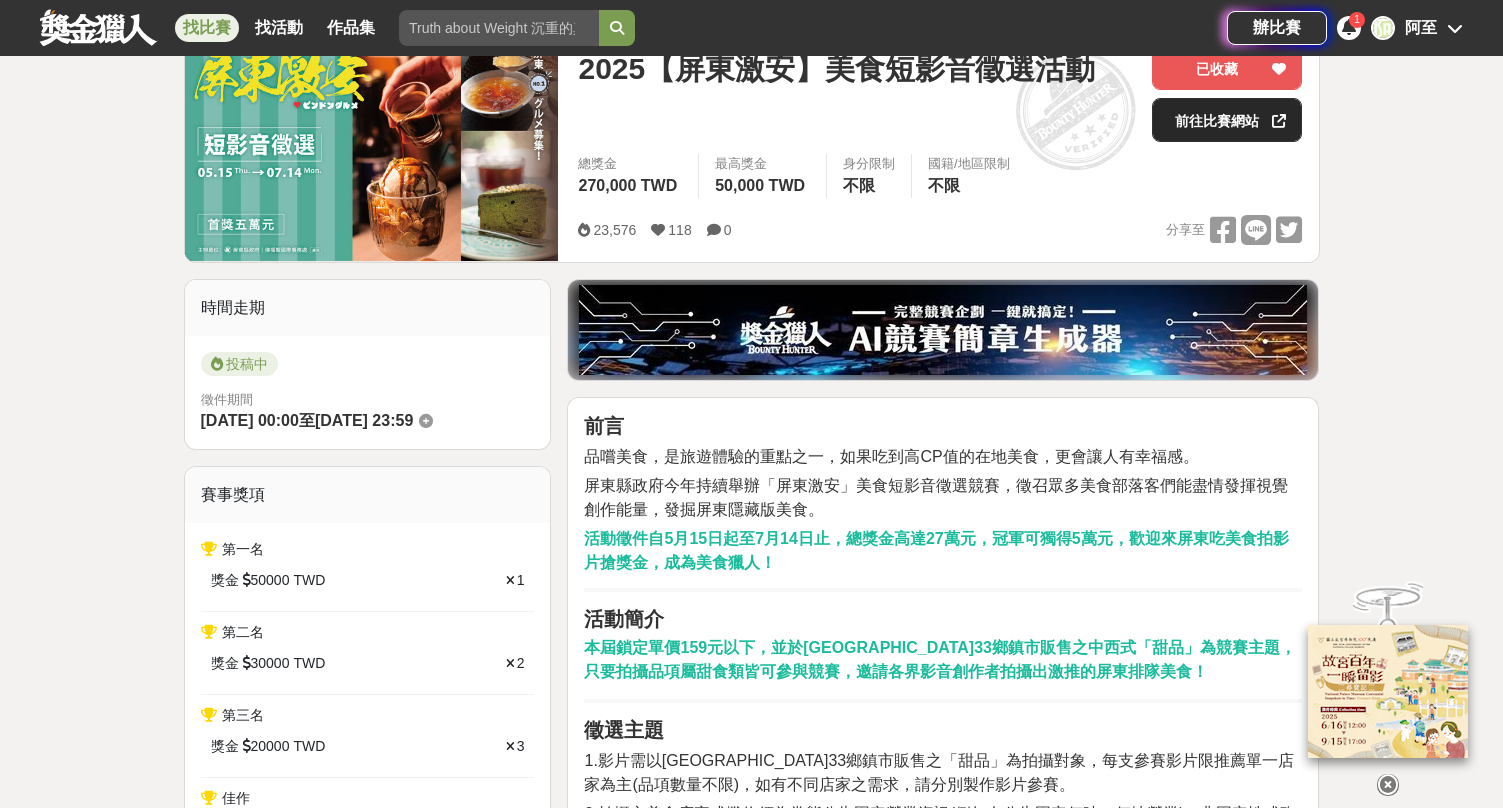 click on "前往比賽網站" at bounding box center [1227, 120] 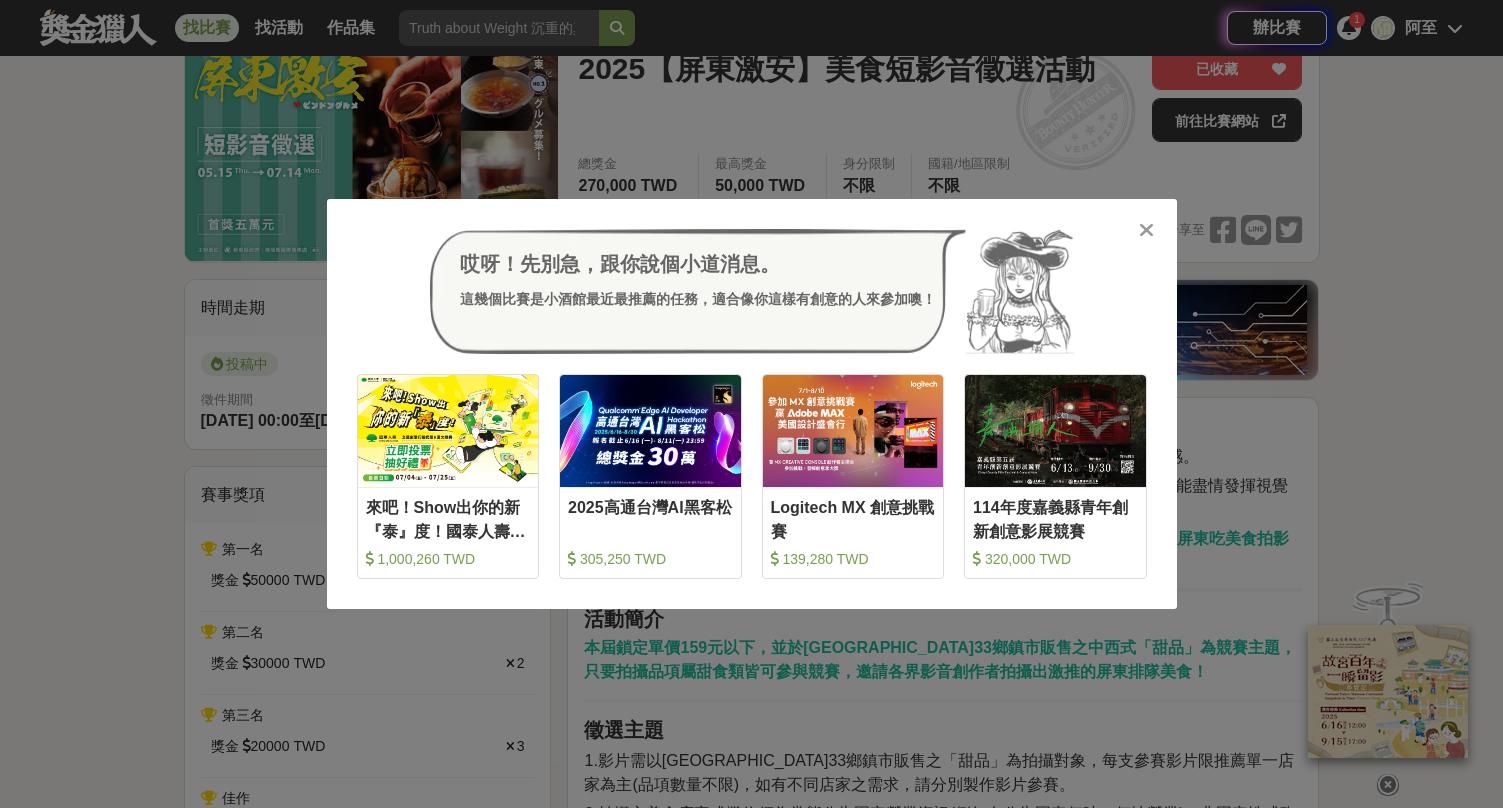 click on "哎呀！先別急，跟你說個小道消息。 這幾個比賽是小酒館最近最推薦的任務，適合像你這樣有創意的人來參加噢！   收藏 來吧！Show出你的新『泰』度！國泰人壽全國創意行銷提案&圖文競賽   1,000,260 TWD   收藏 2025高通台灣AI黑客松   305,250 TWD   收藏 Logitech MX 創意挑戰賽   139,280 TWD   收藏 114年度嘉義縣青年創新創意影展競賽   320,000 TWD" at bounding box center [751, 404] 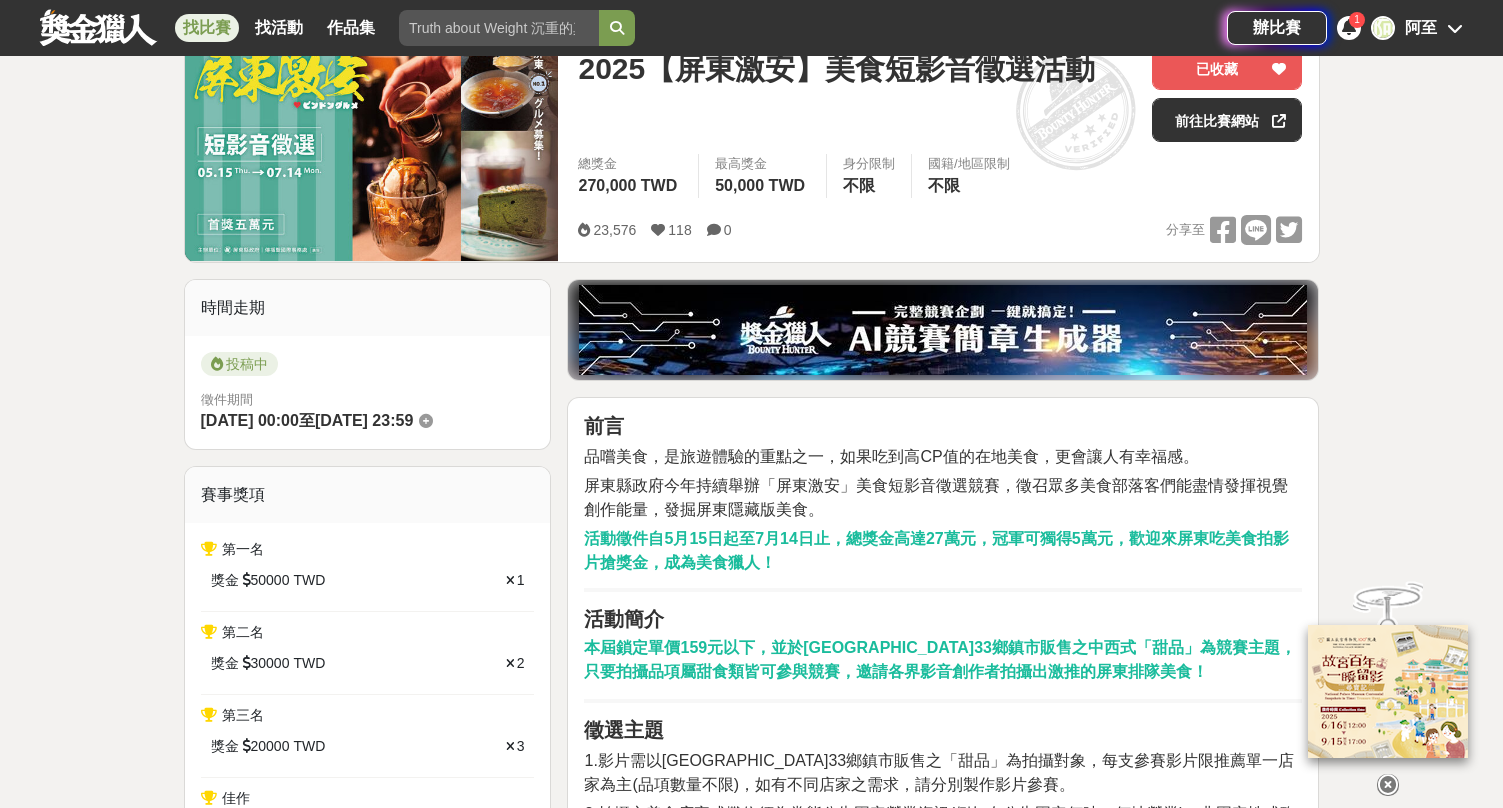 click on "找比賽 找活動 作品集" at bounding box center (633, 28) 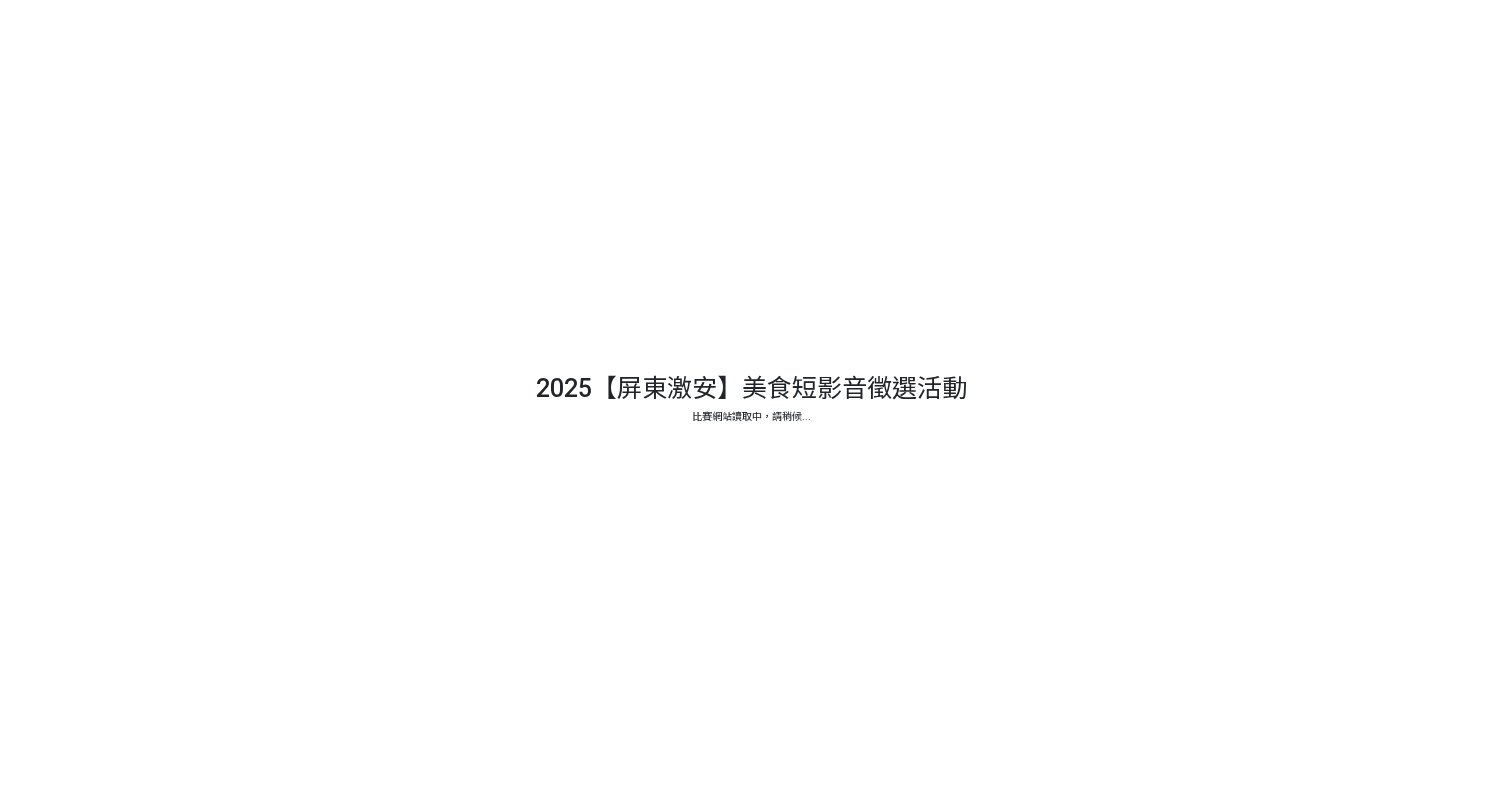 scroll, scrollTop: 0, scrollLeft: 0, axis: both 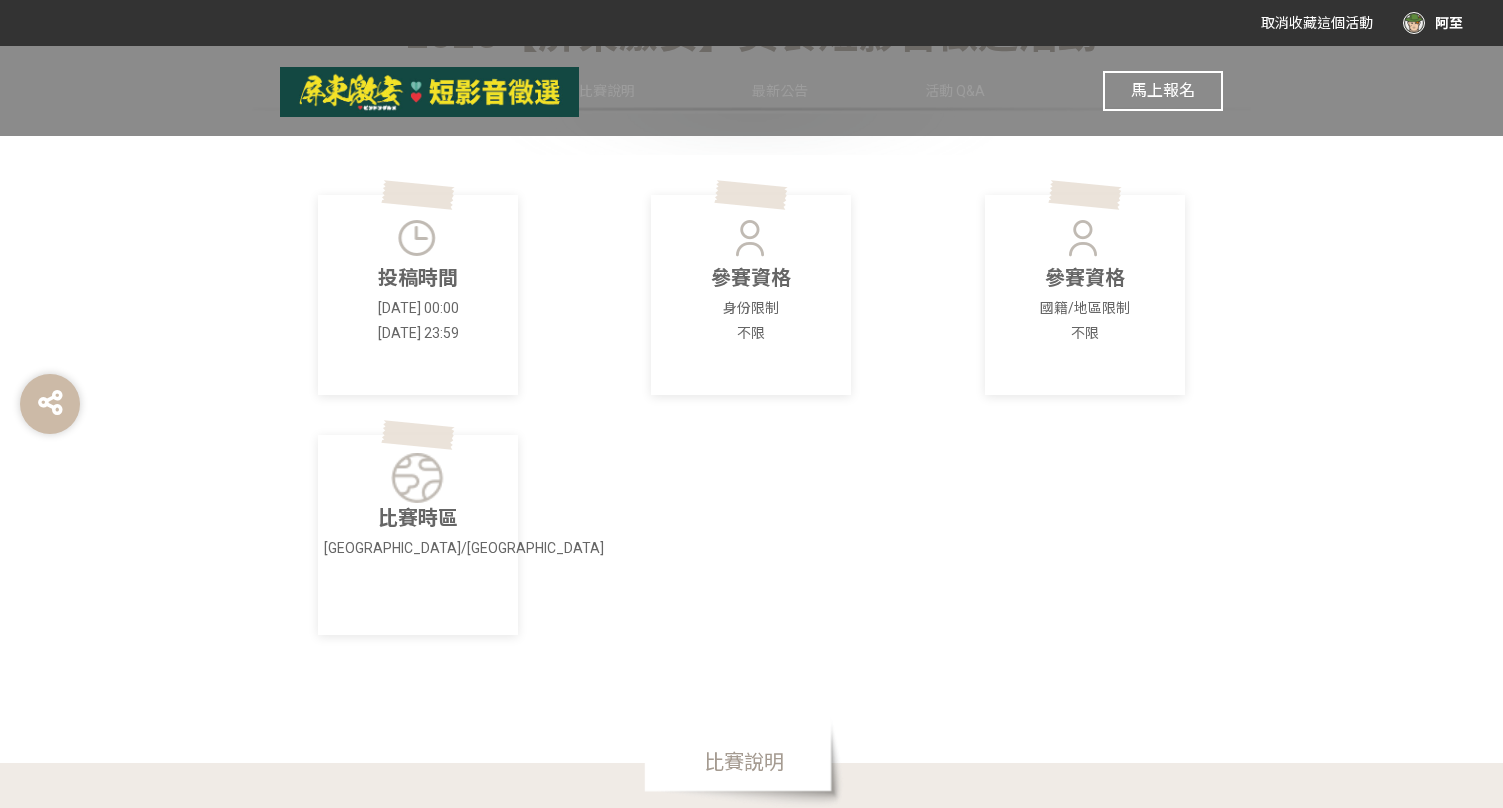 click on "參賽資格" at bounding box center [751, 278] 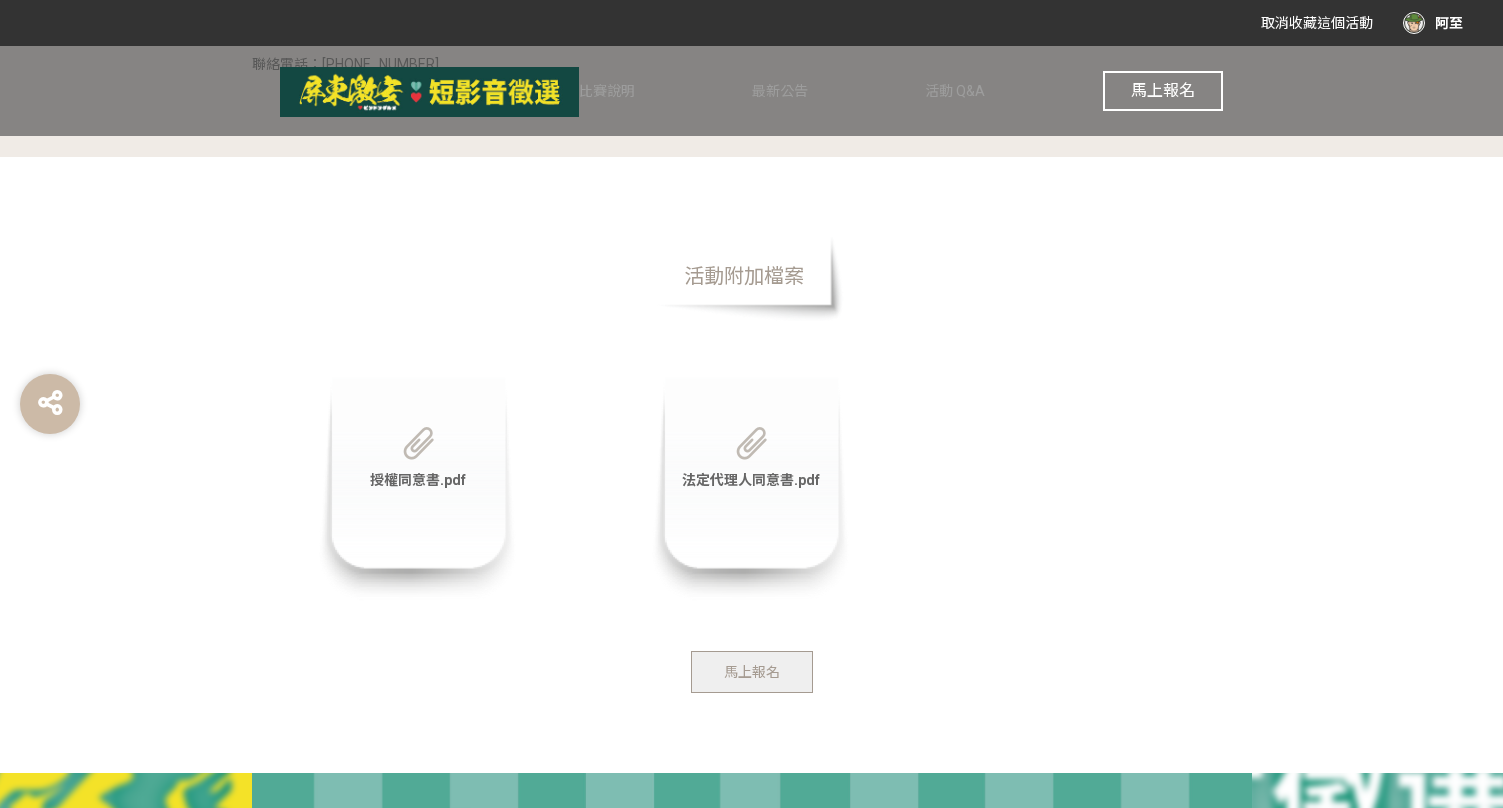 scroll, scrollTop: 5218, scrollLeft: 0, axis: vertical 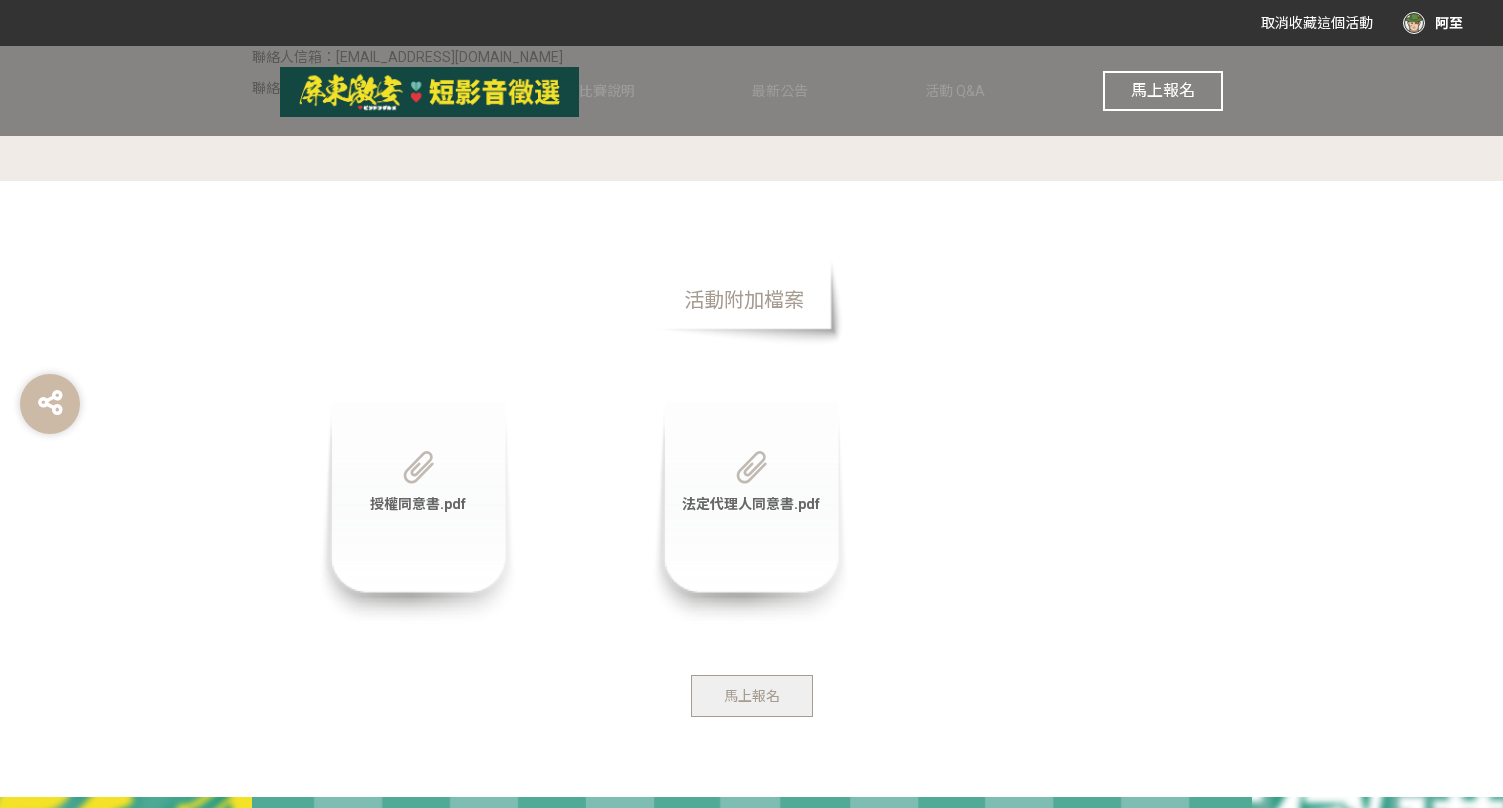 click on "馬上報名" at bounding box center (752, 696) 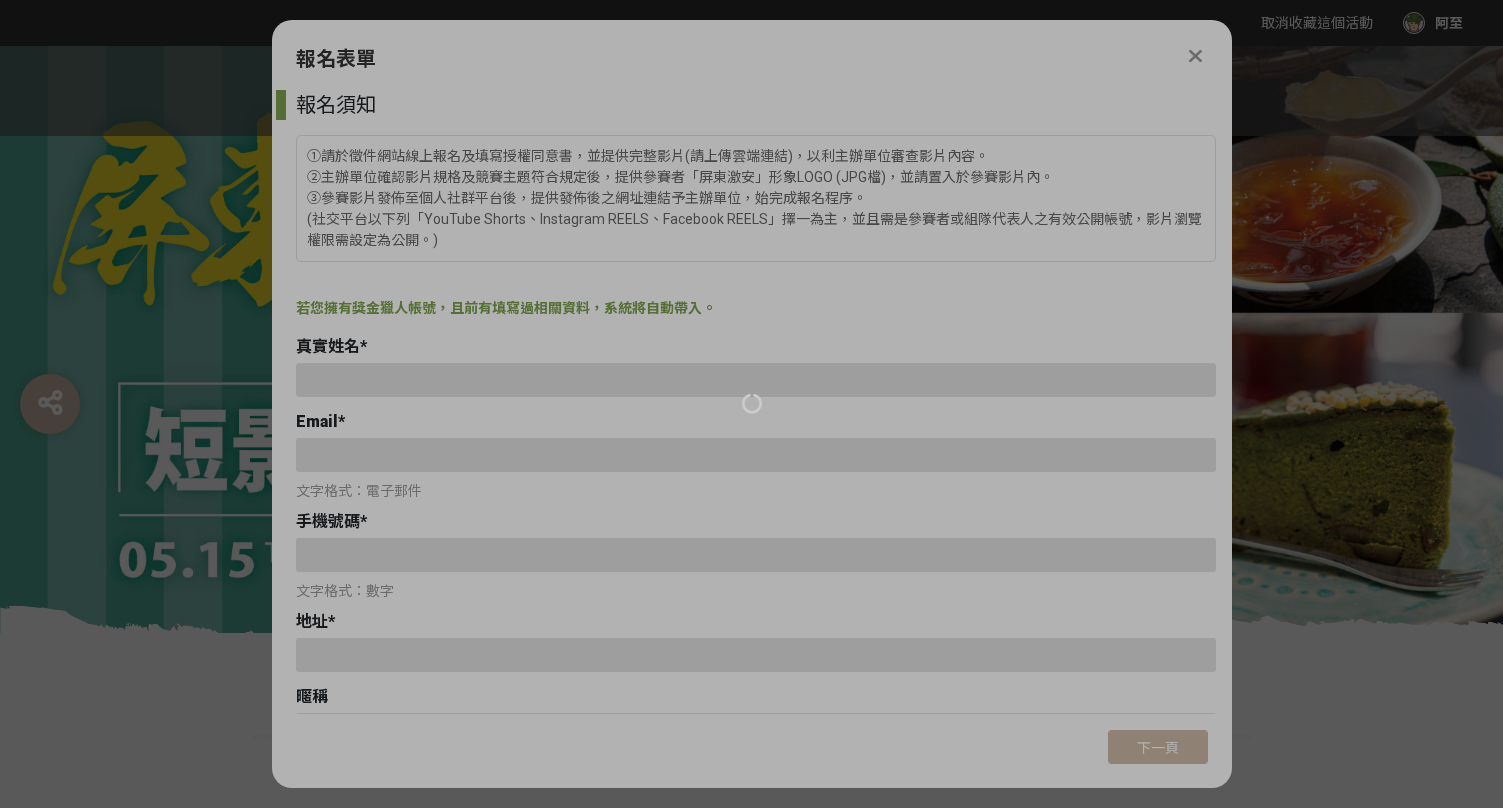 type on "[PERSON_NAME]" 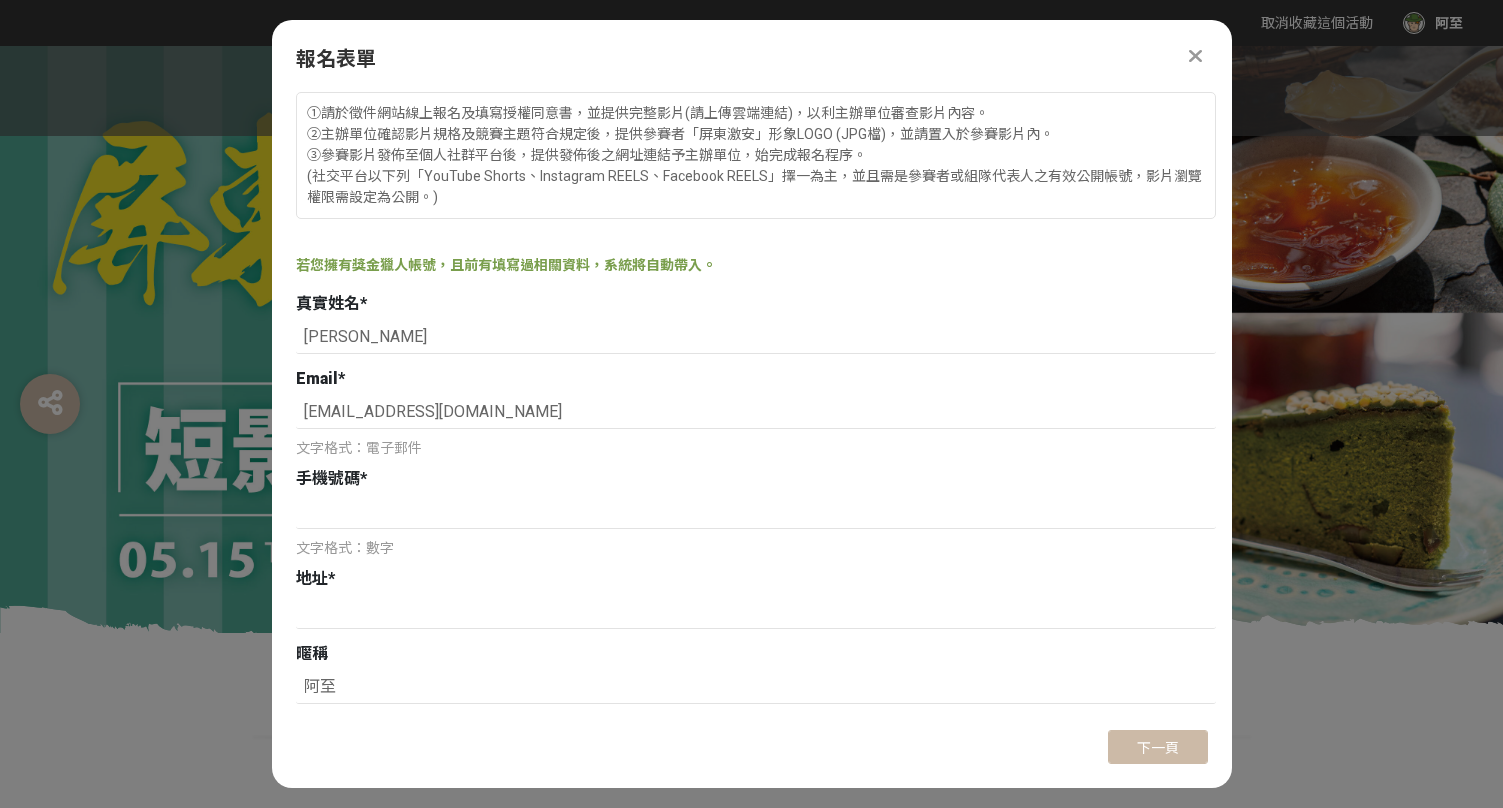 scroll, scrollTop: 52, scrollLeft: 0, axis: vertical 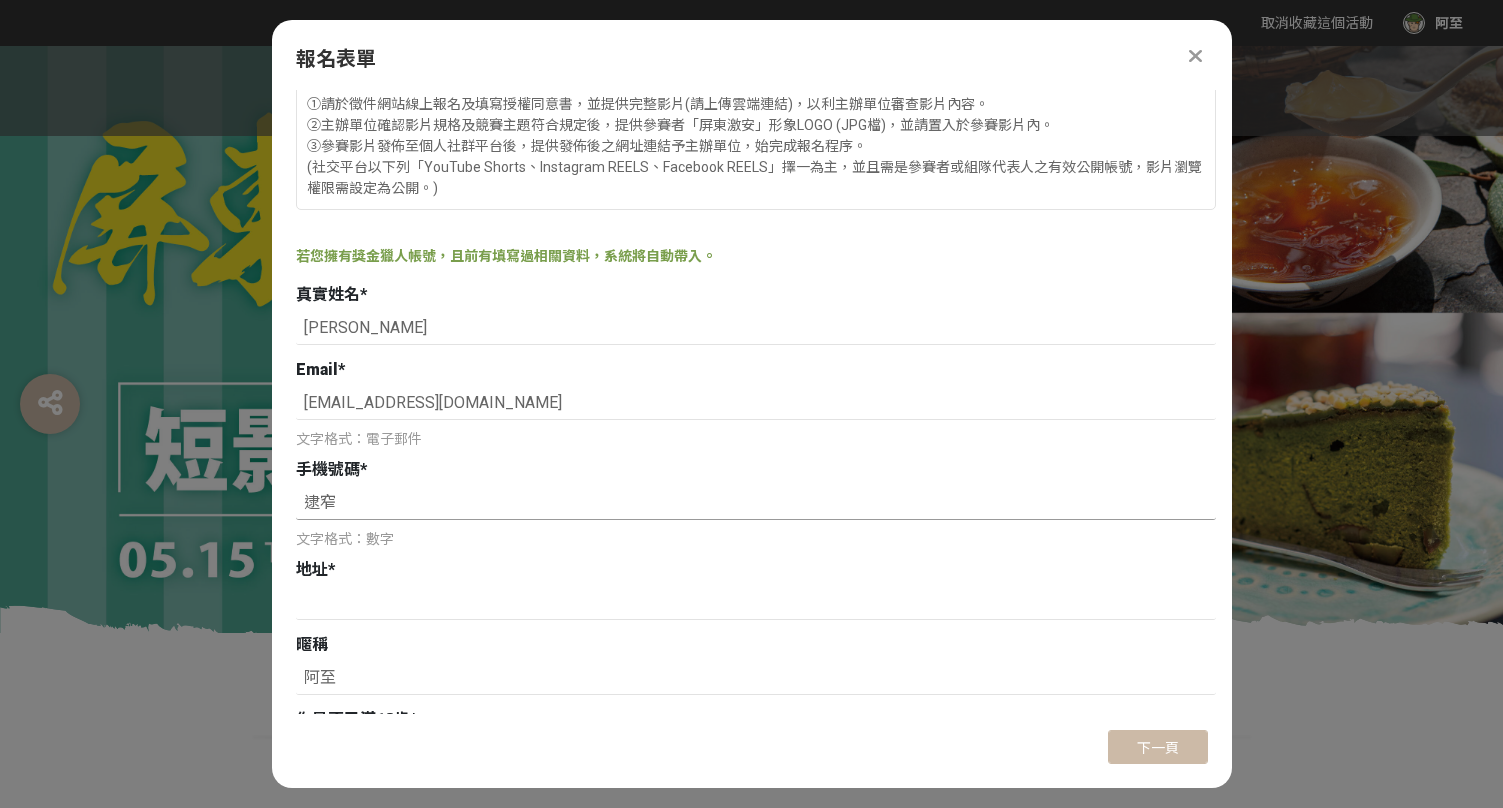 type on "逮" 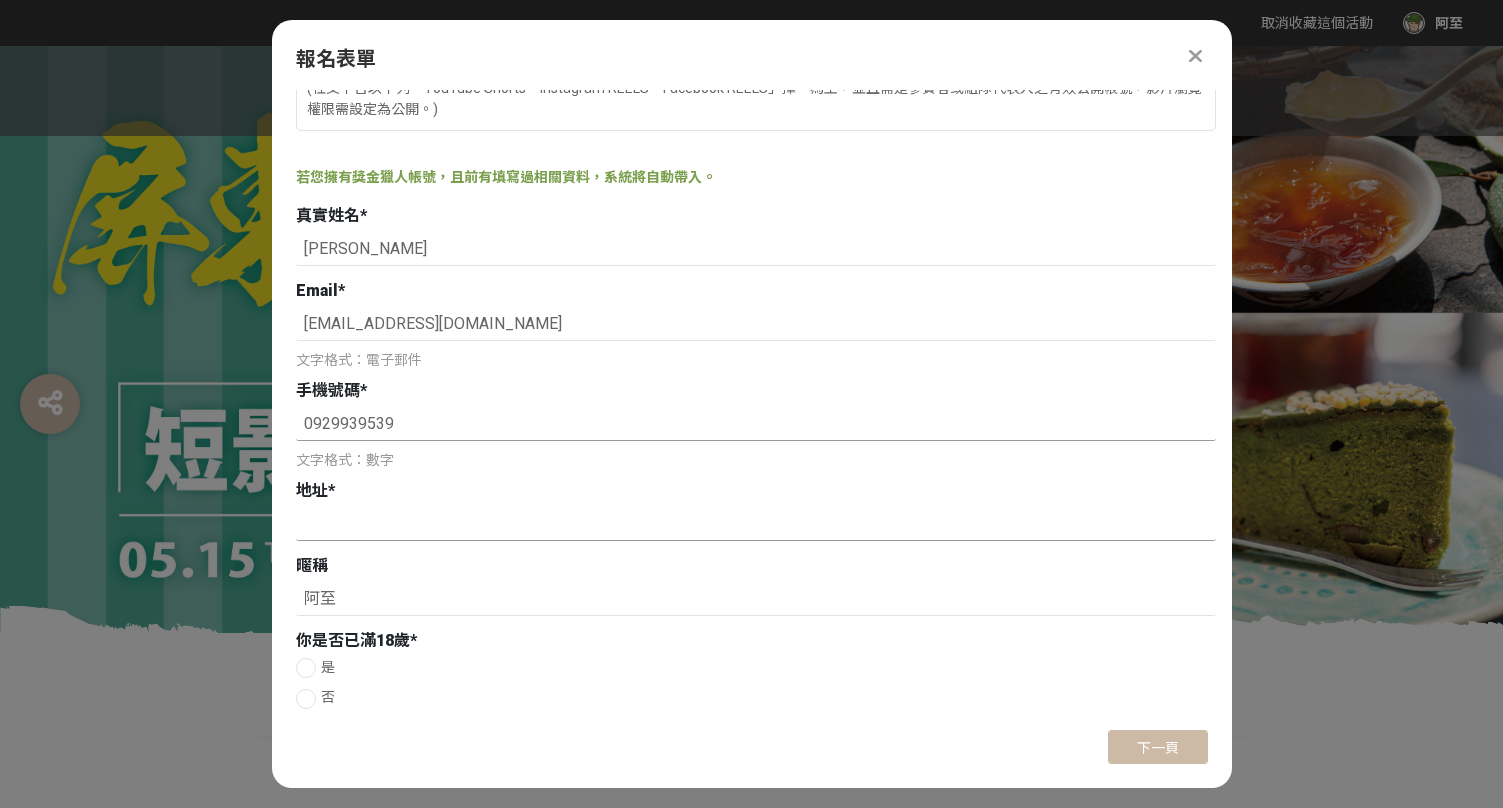 scroll, scrollTop: 131, scrollLeft: 0, axis: vertical 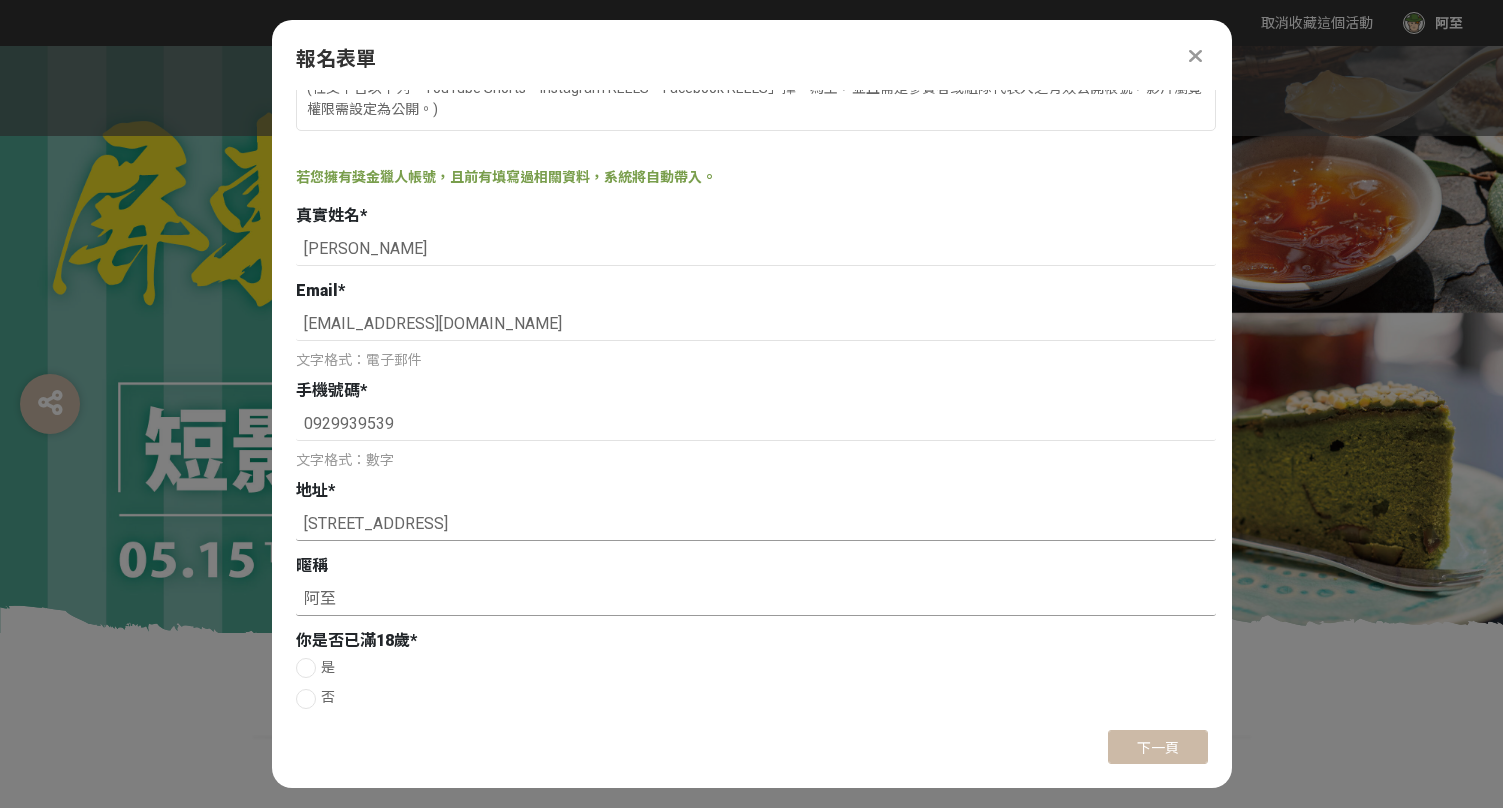 type on "[STREET_ADDRESS]" 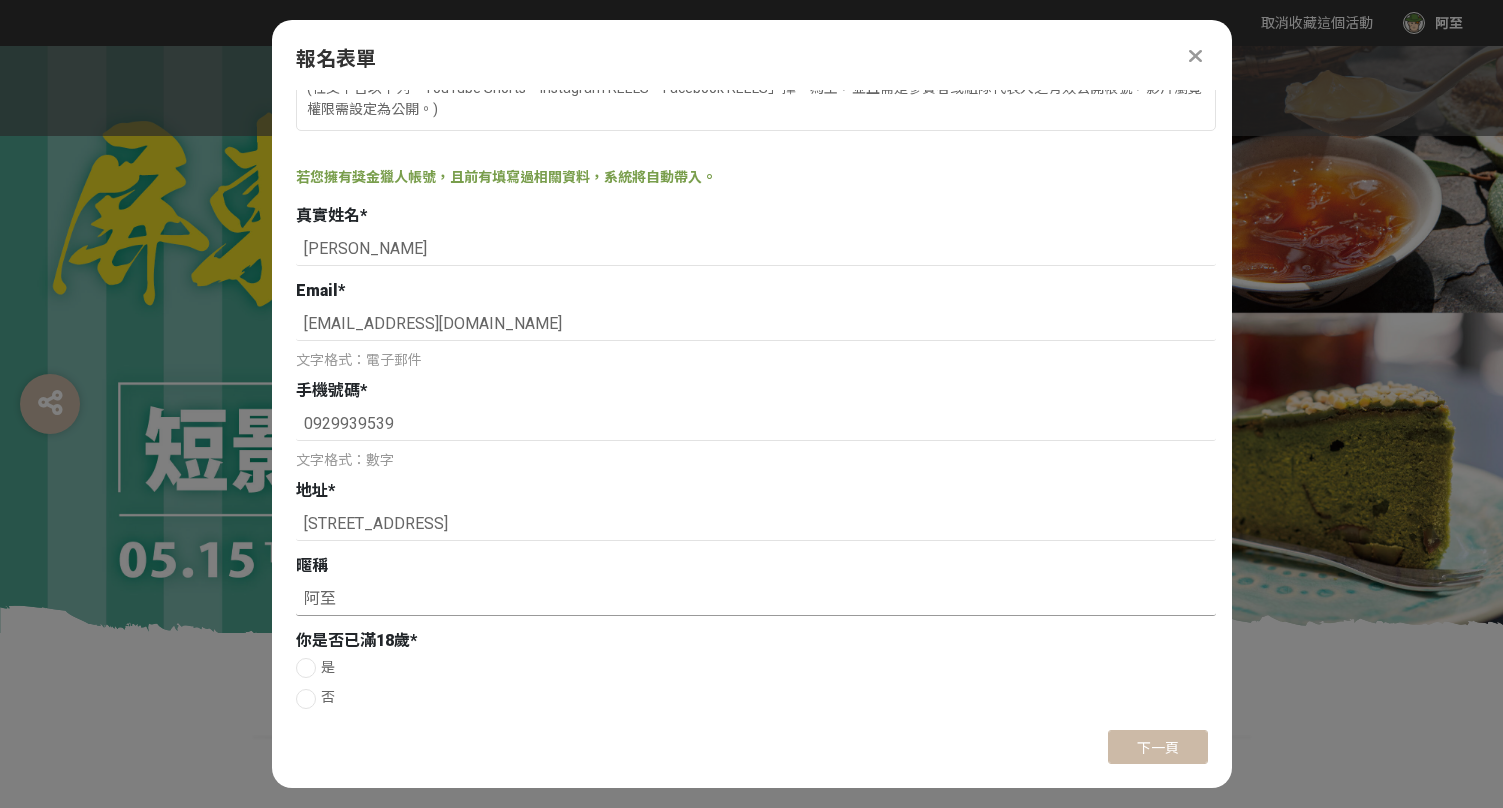 click on "阿至" at bounding box center (756, 599) 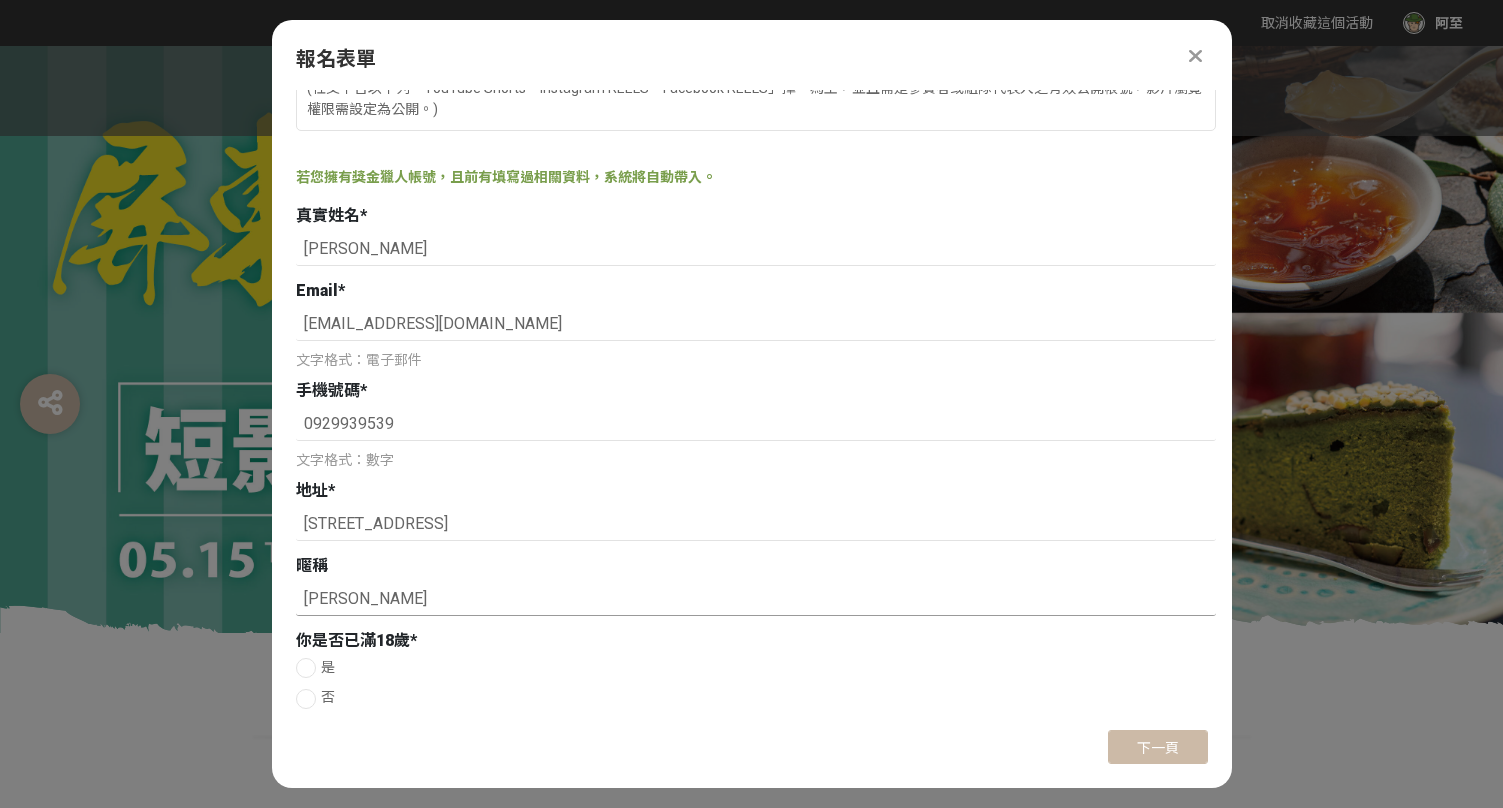 type on "[PERSON_NAME]" 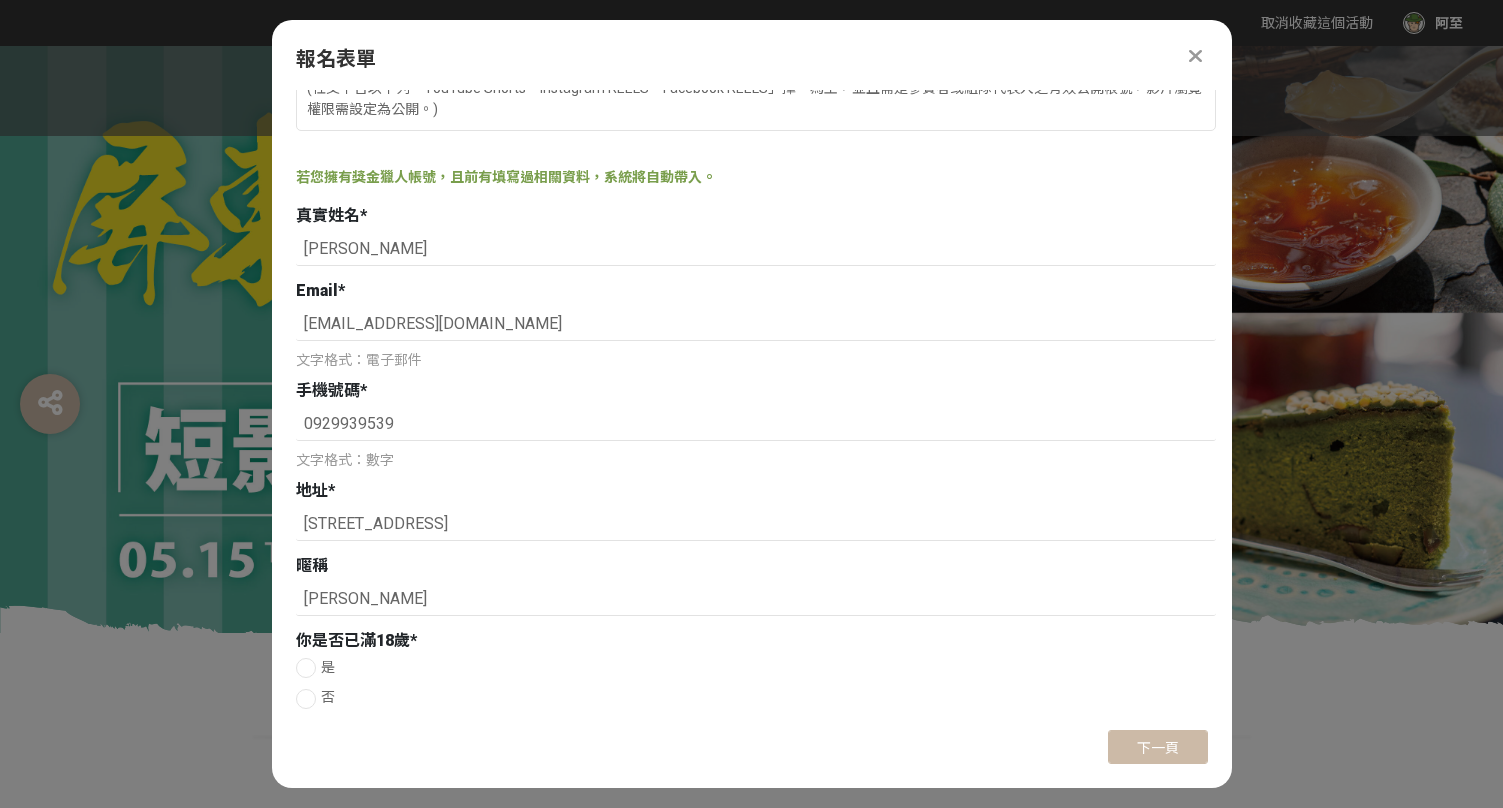 click at bounding box center [306, 668] 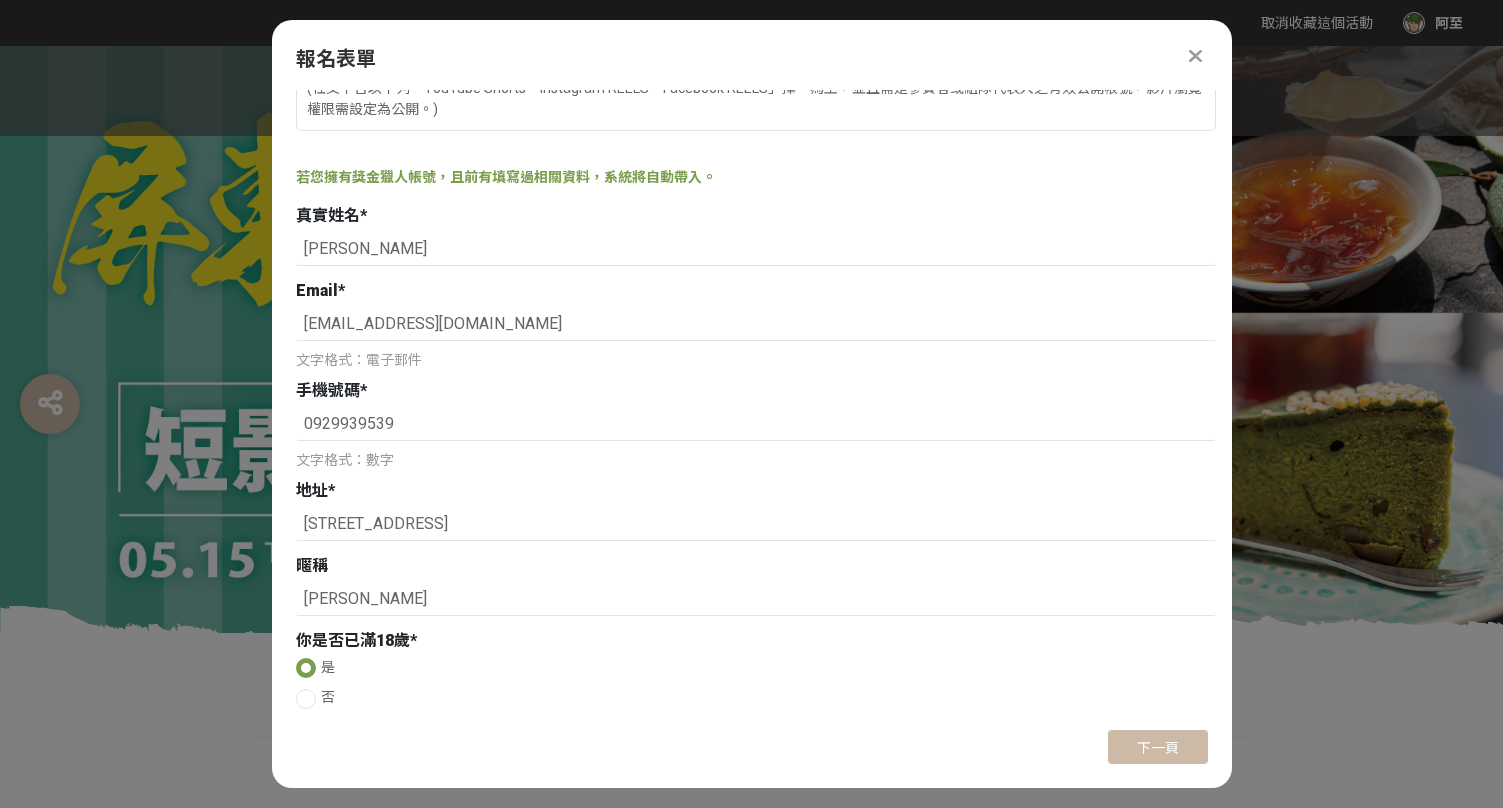 scroll, scrollTop: 131, scrollLeft: 0, axis: vertical 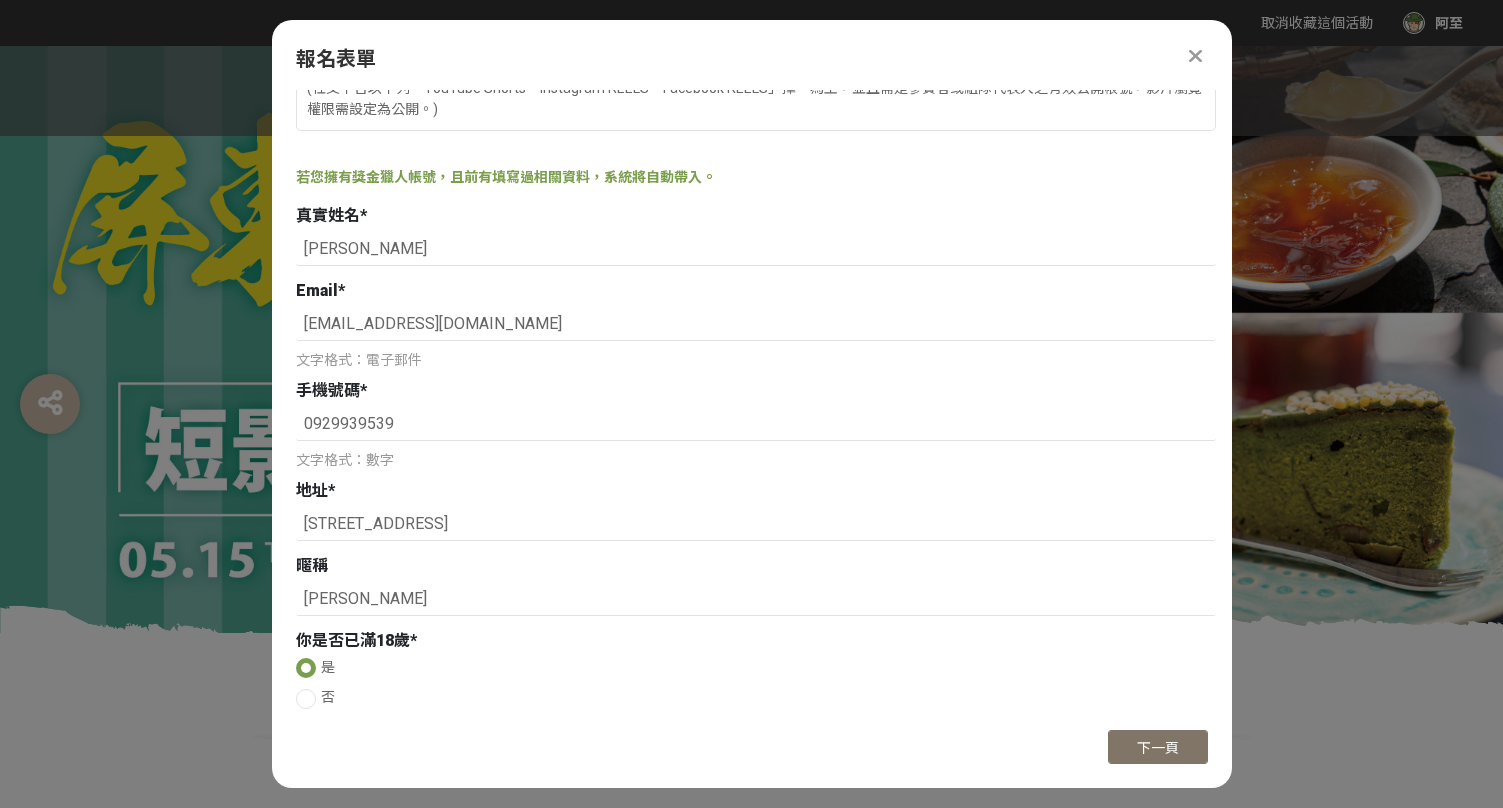click on "下一頁" at bounding box center [1158, 748] 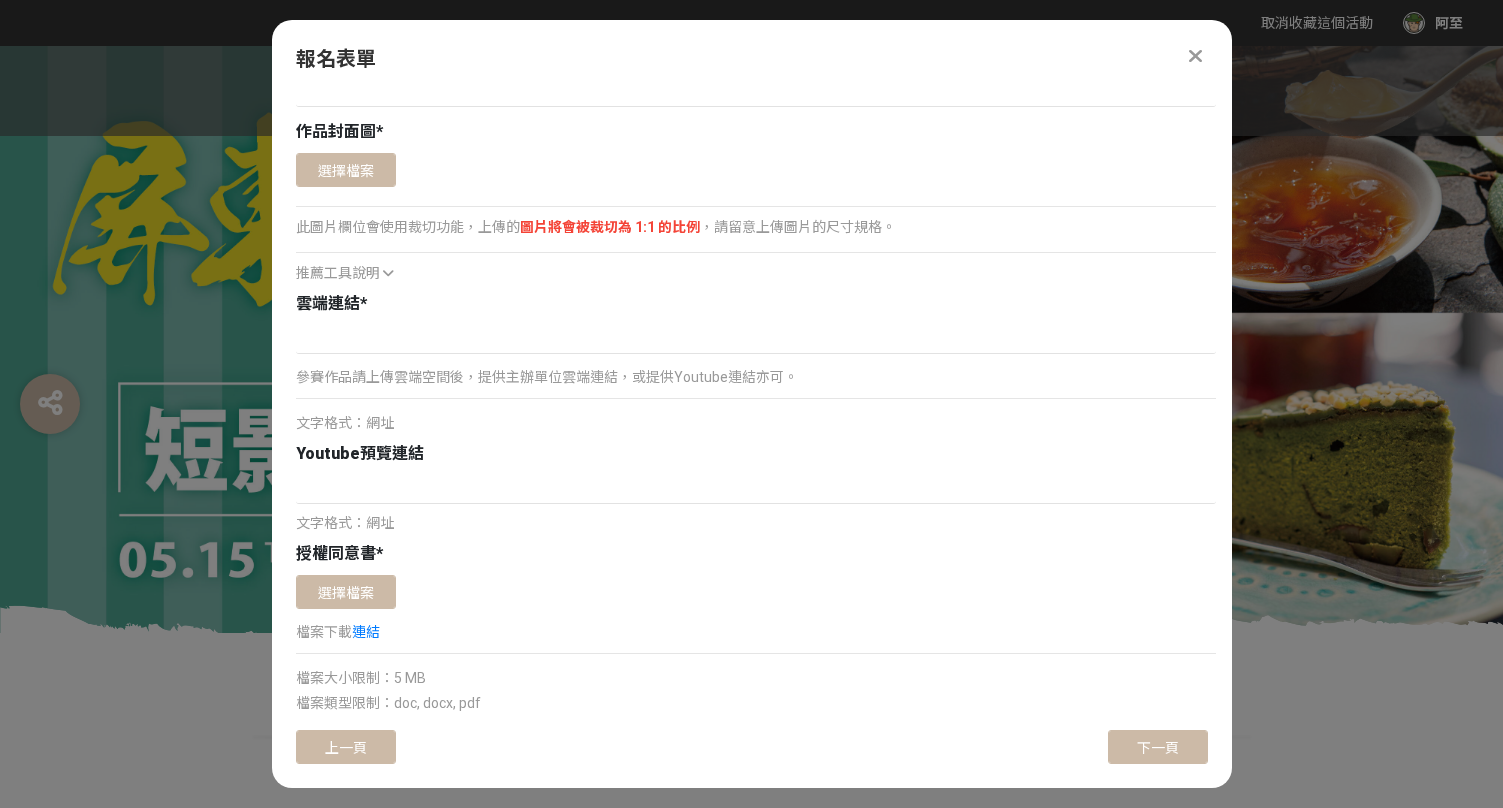 scroll, scrollTop: 290, scrollLeft: 0, axis: vertical 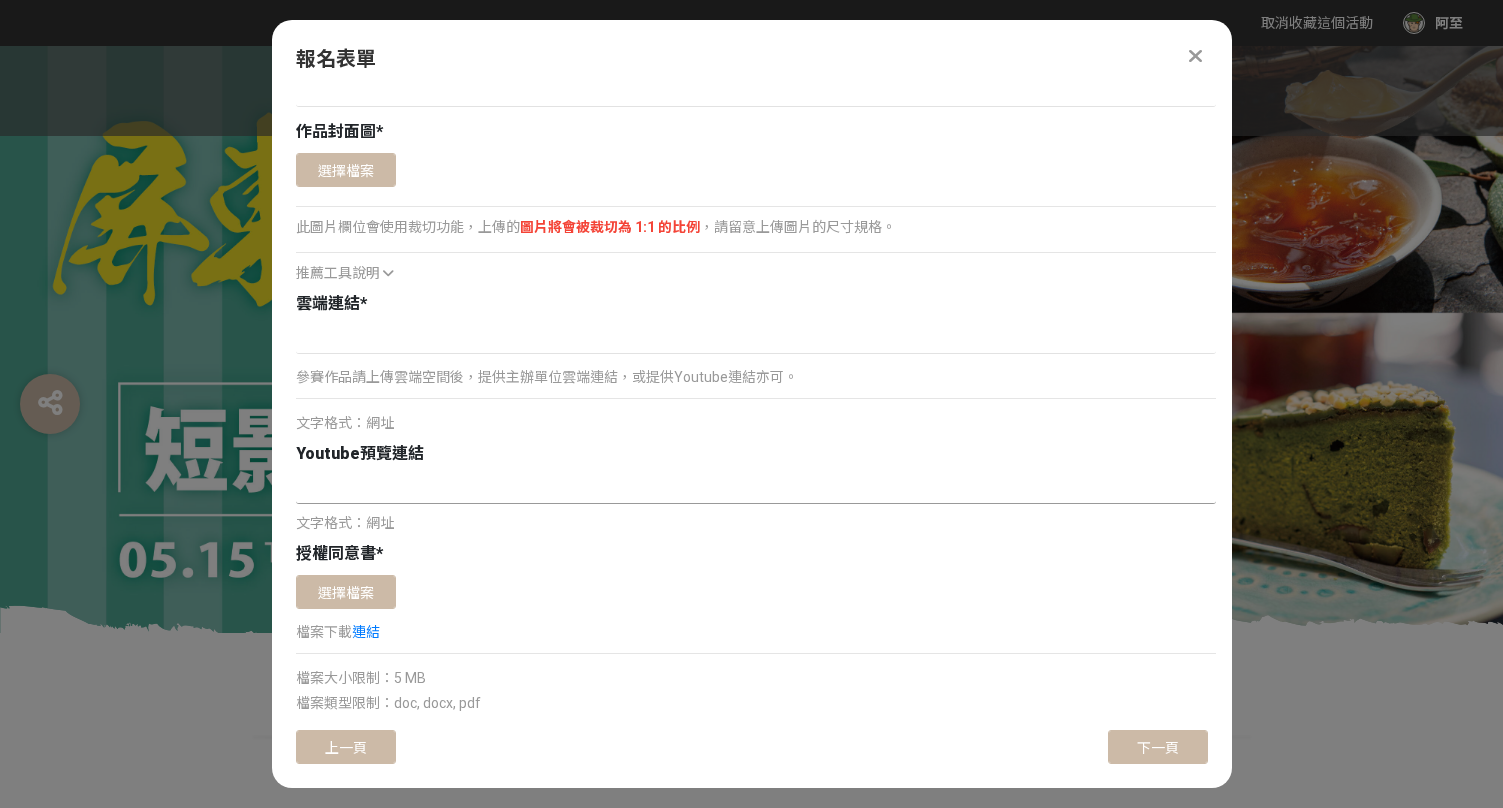 click at bounding box center [756, 487] 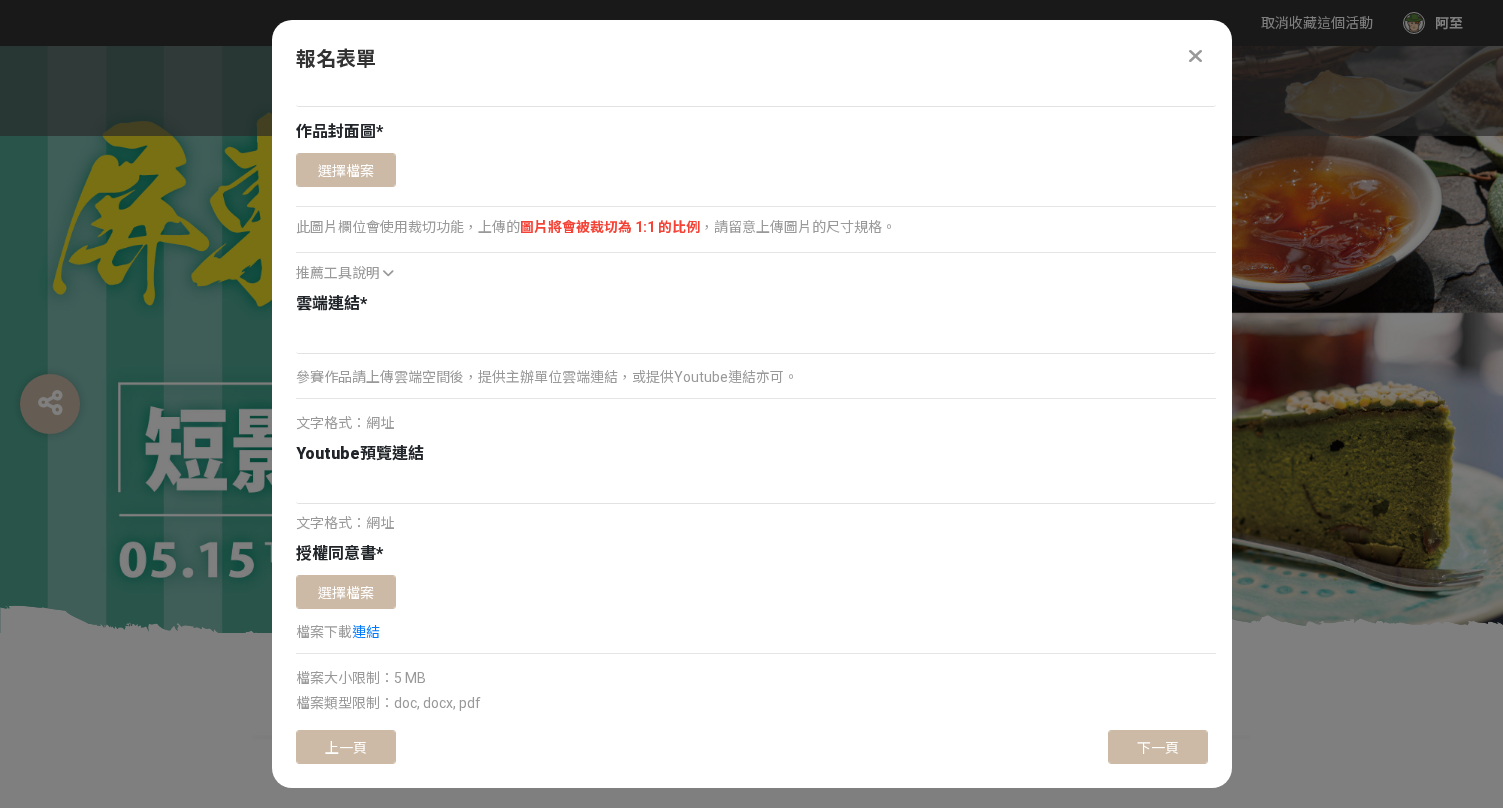 click on "推薦工具說明" at bounding box center [756, 263] 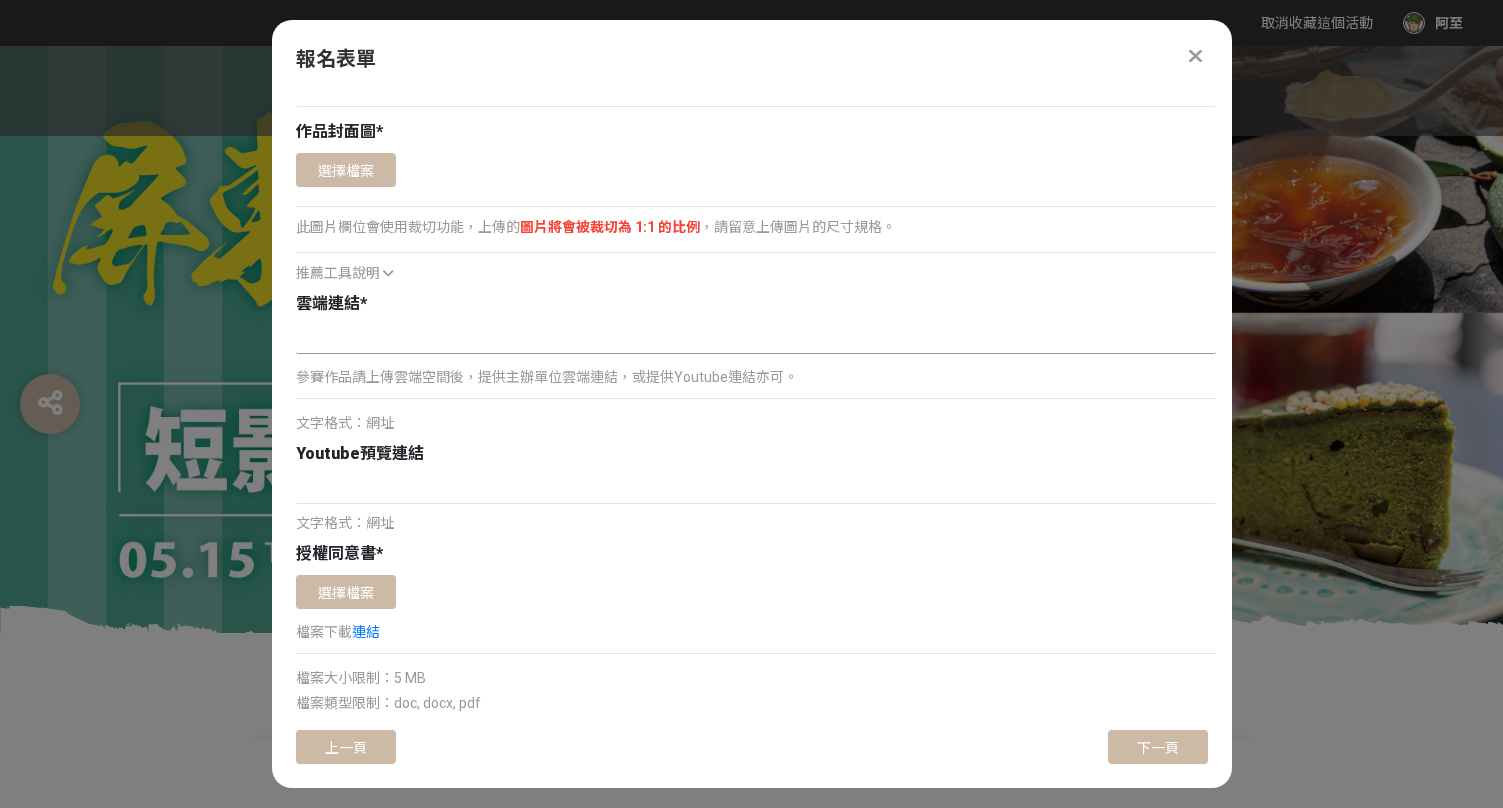 click at bounding box center [756, 337] 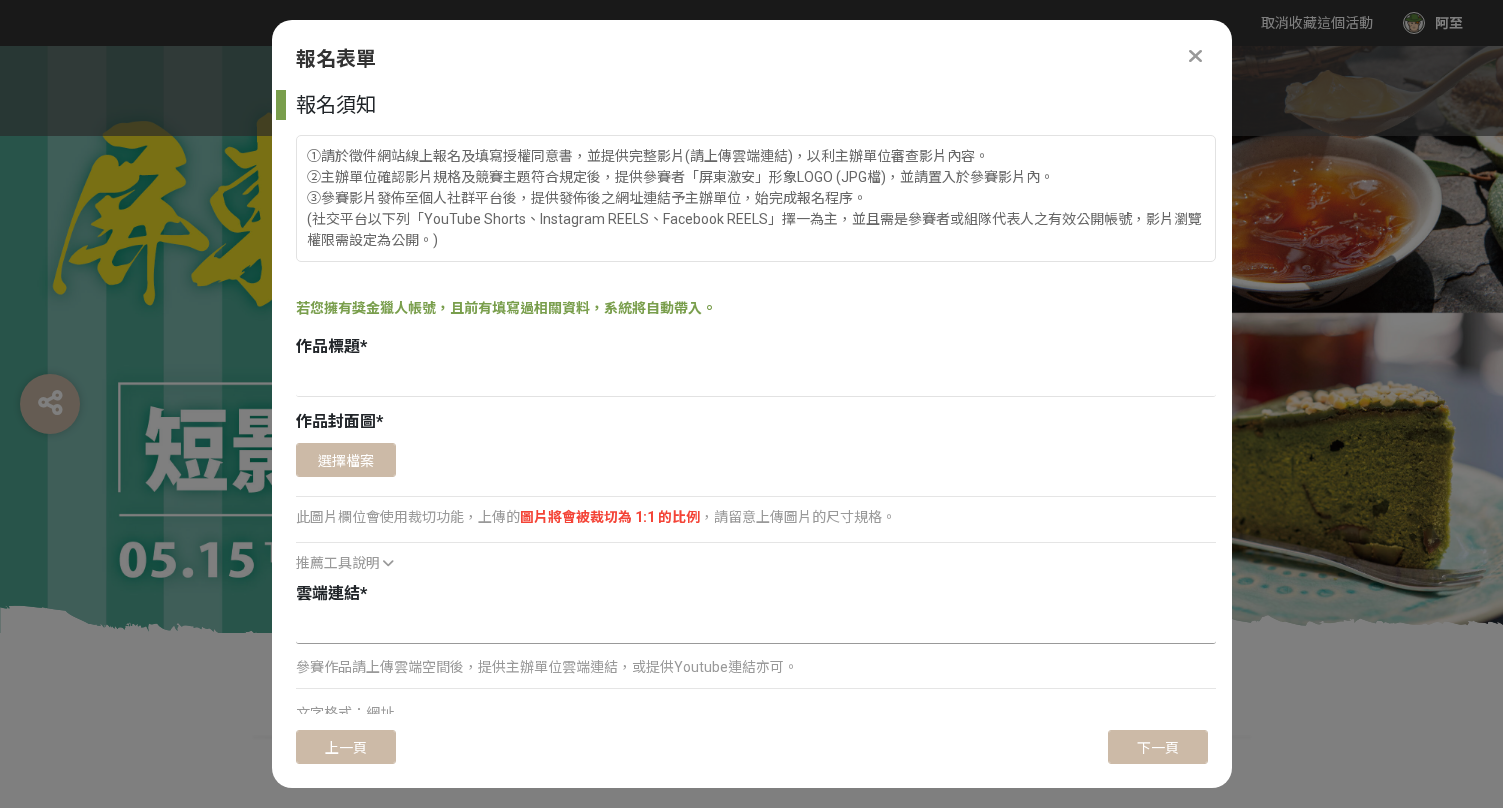 scroll, scrollTop: 0, scrollLeft: 0, axis: both 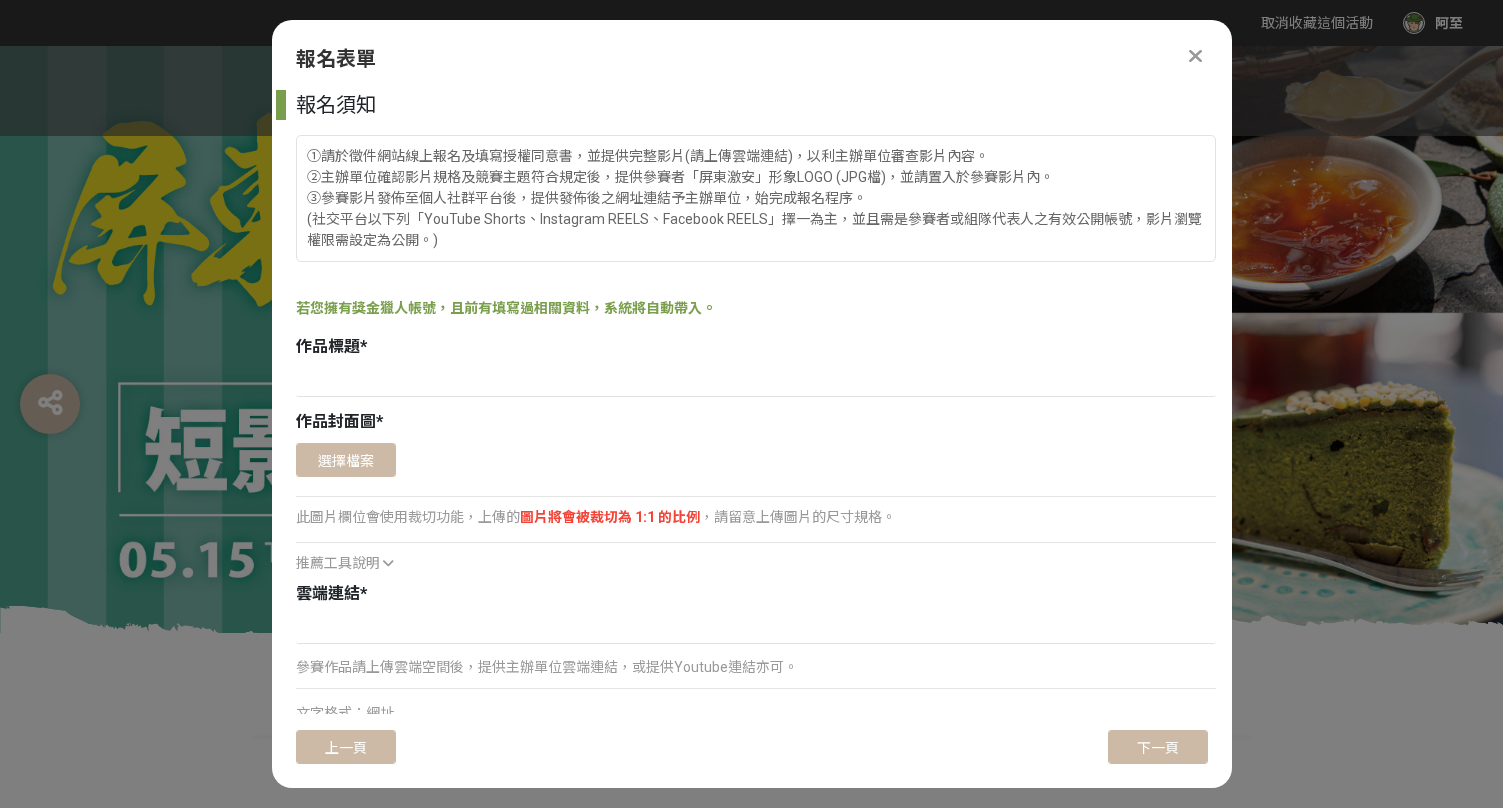 click at bounding box center (1195, 56) 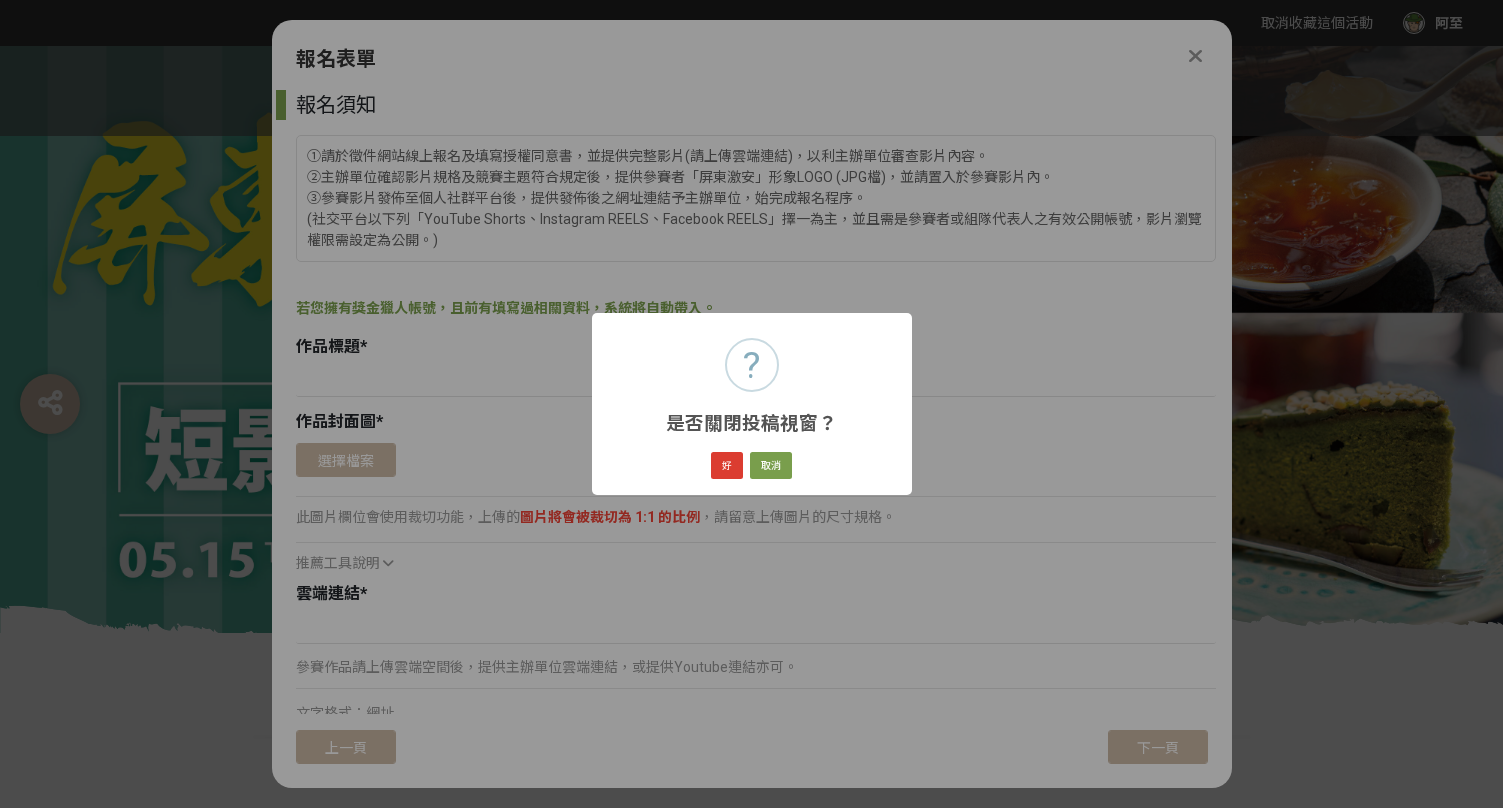 click on "好" at bounding box center [727, 466] 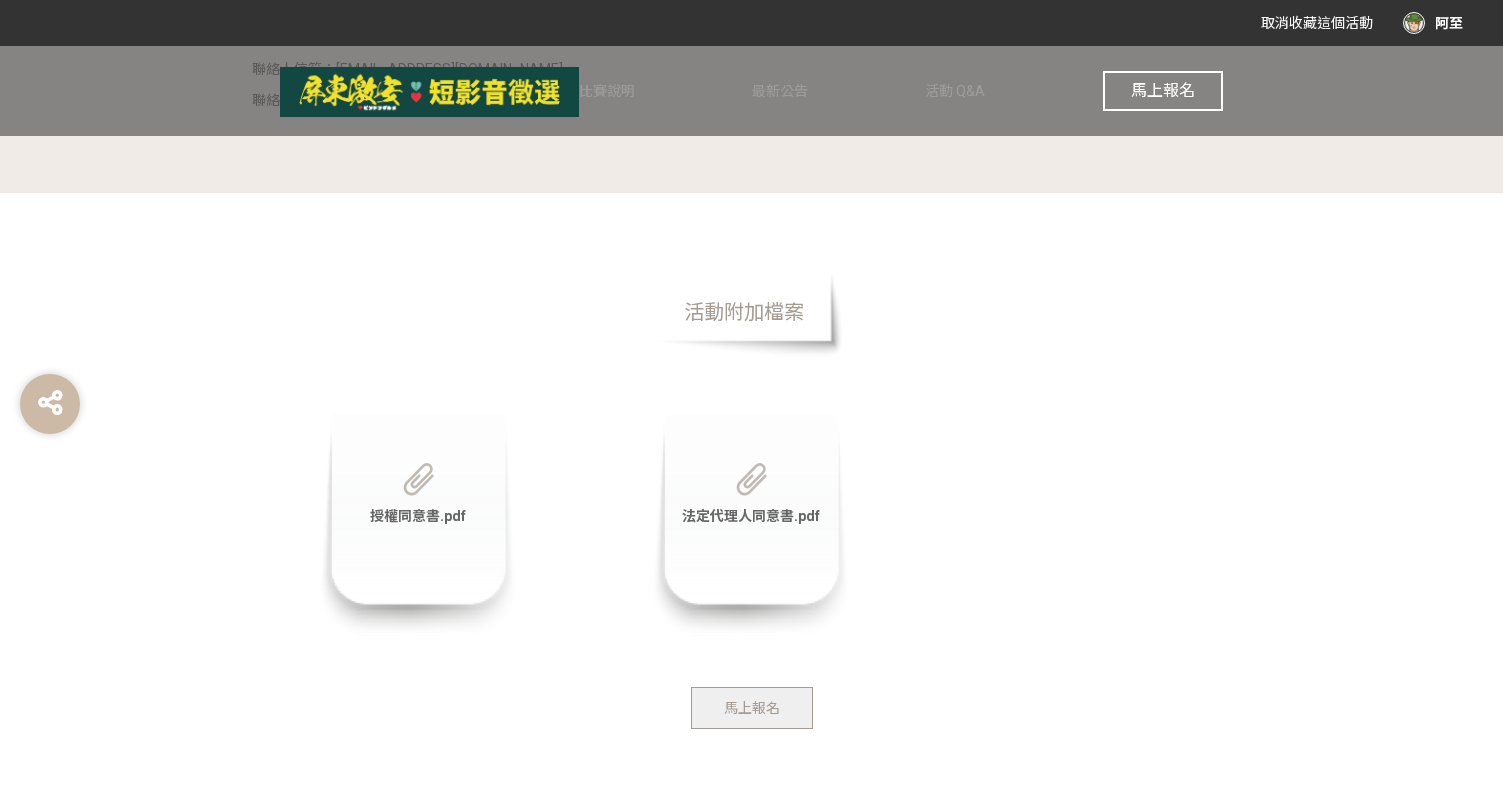 scroll, scrollTop: 5218, scrollLeft: 0, axis: vertical 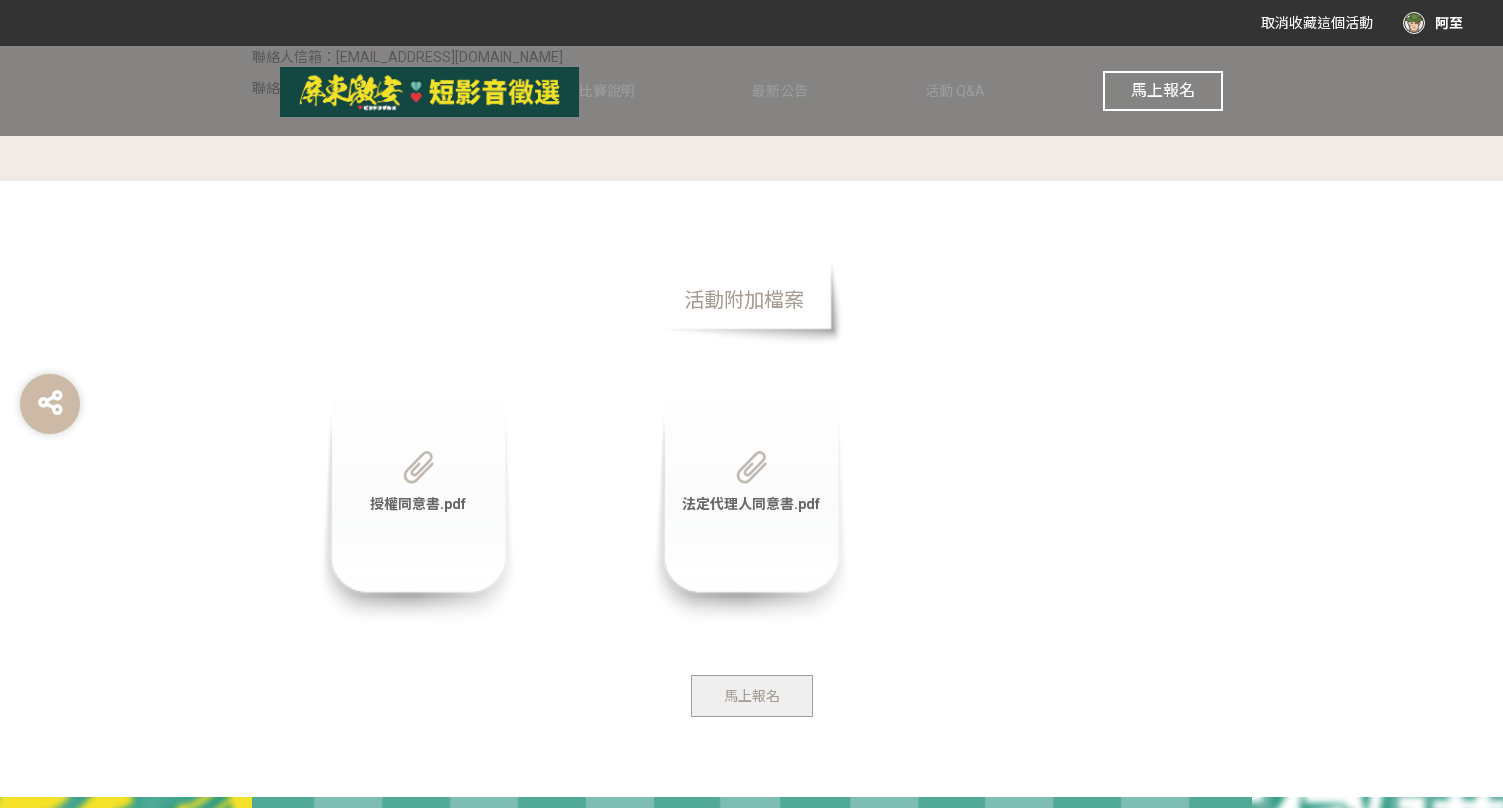 click on "活動附加檔案" at bounding box center (744, 300) 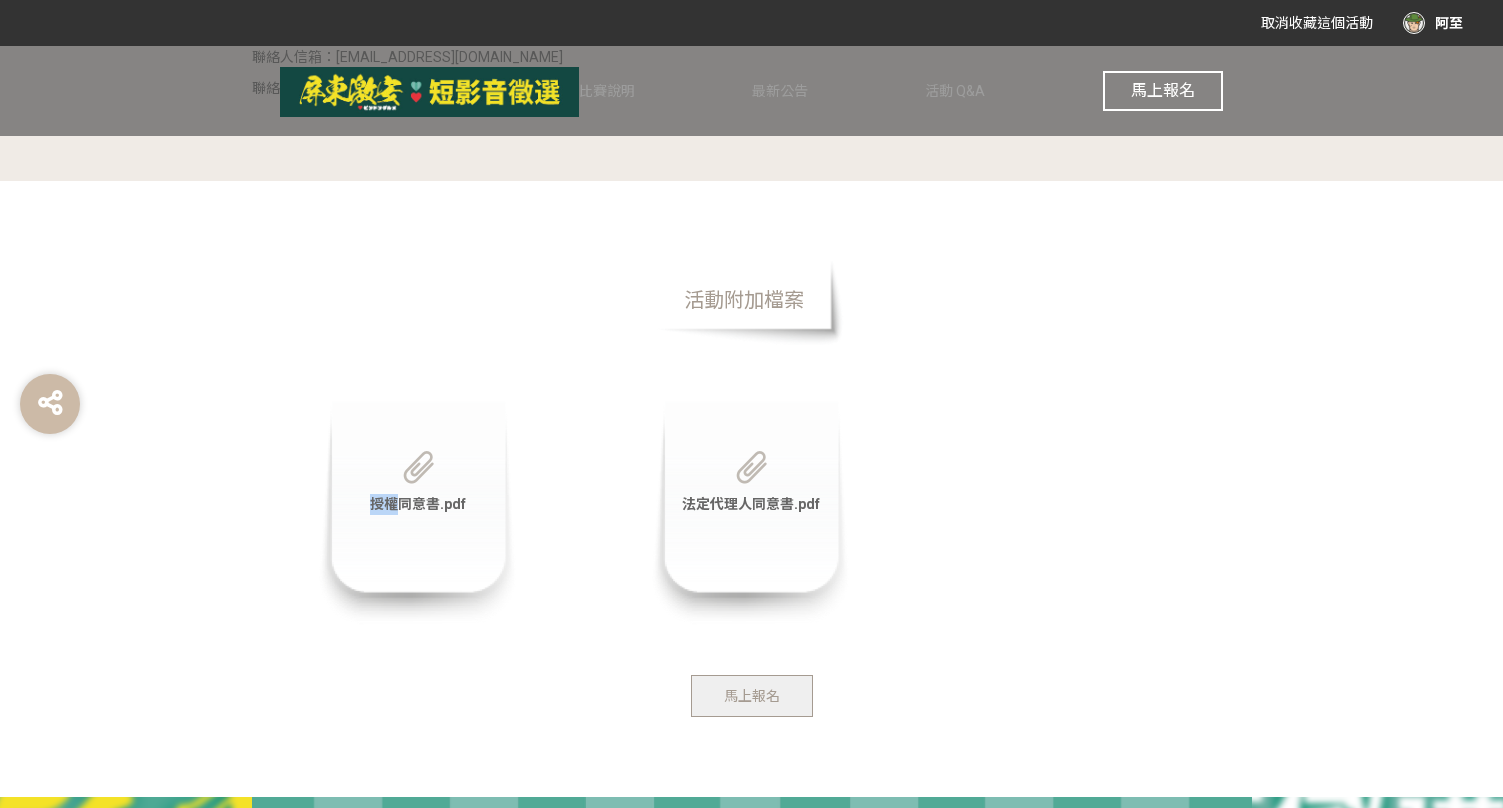 click on "授權同意書.pdf" at bounding box center (418, 504) 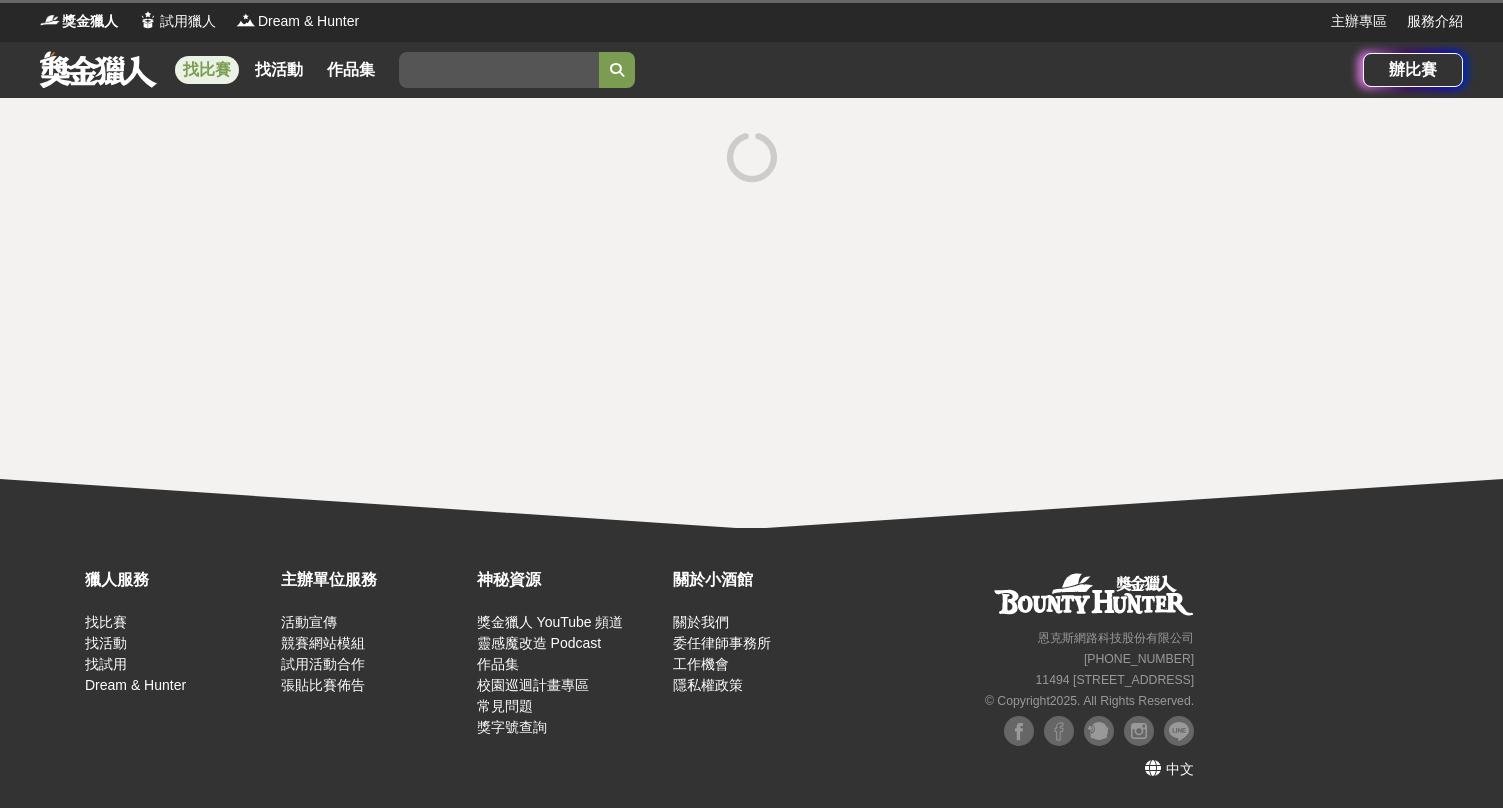 scroll, scrollTop: 0, scrollLeft: 0, axis: both 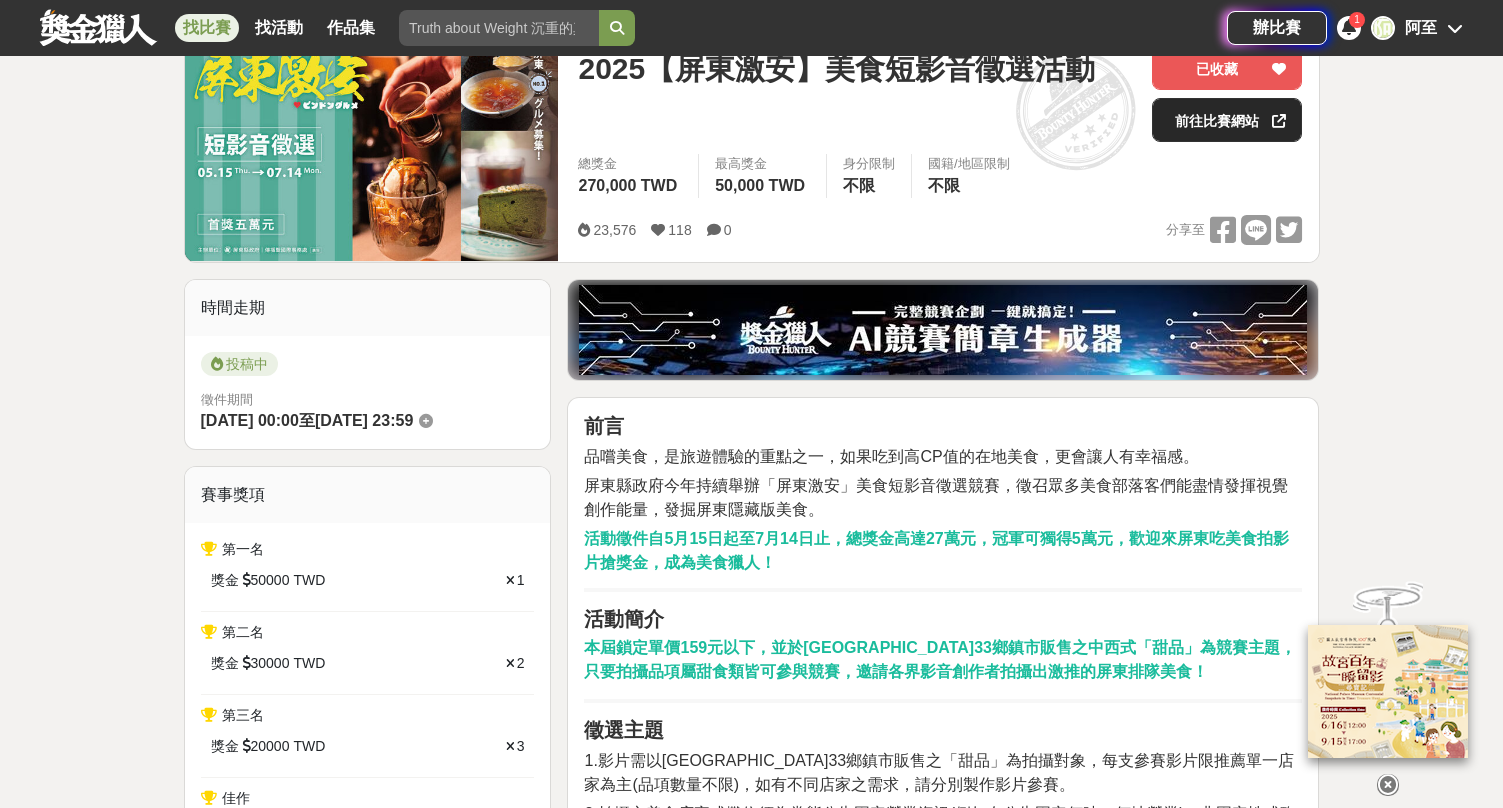 click on "前往比賽網站" at bounding box center [1227, 120] 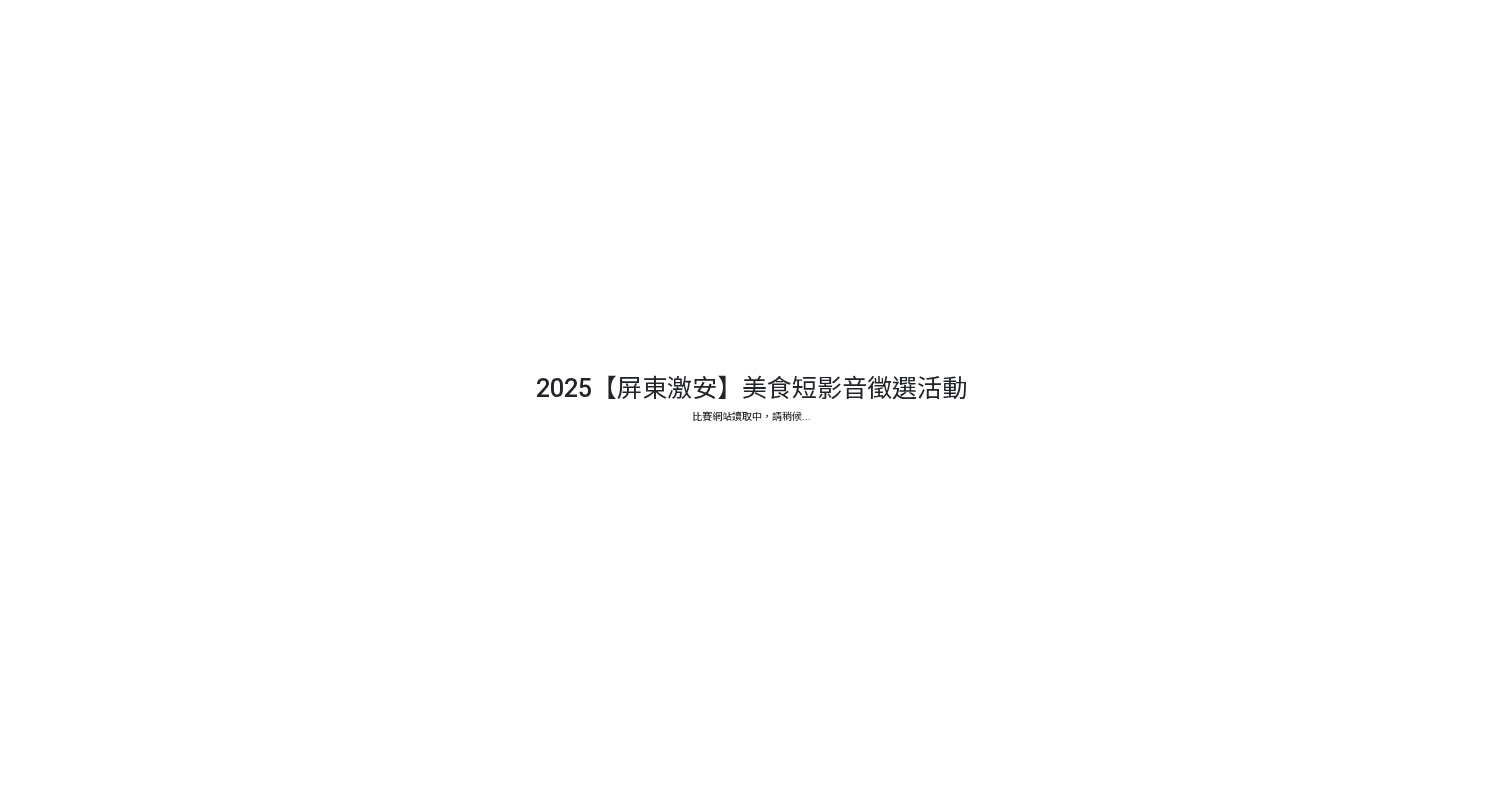 scroll, scrollTop: 0, scrollLeft: 0, axis: both 